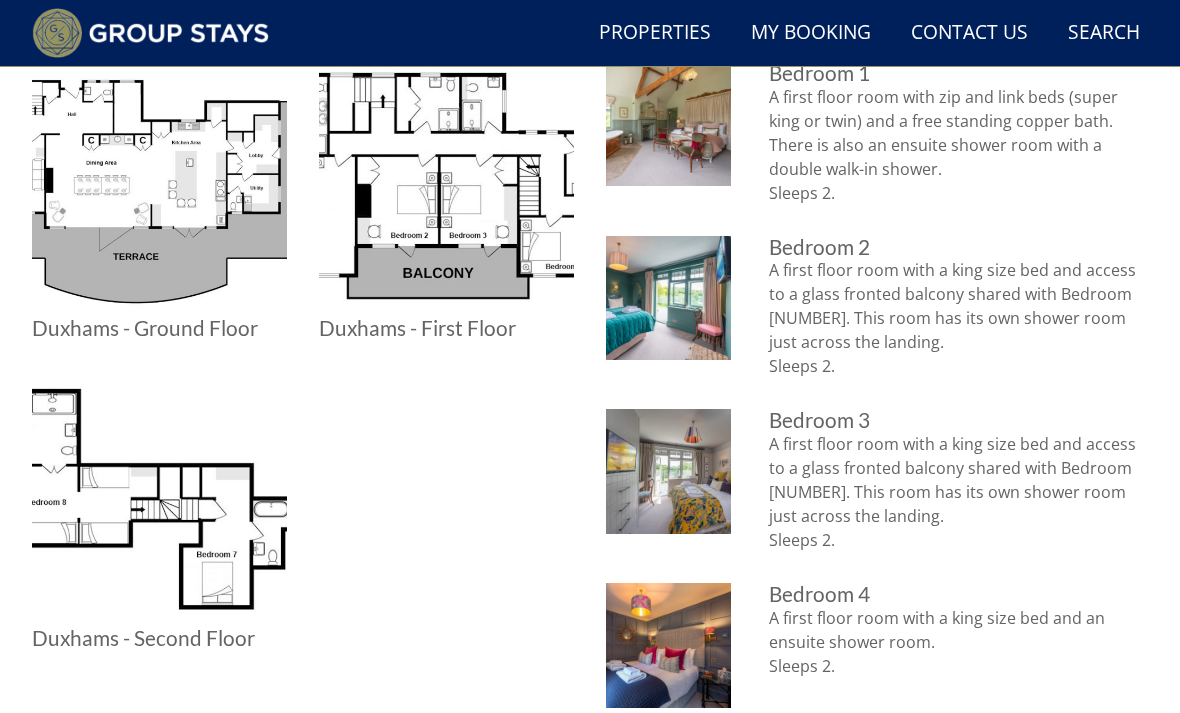 scroll, scrollTop: 913, scrollLeft: 0, axis: vertical 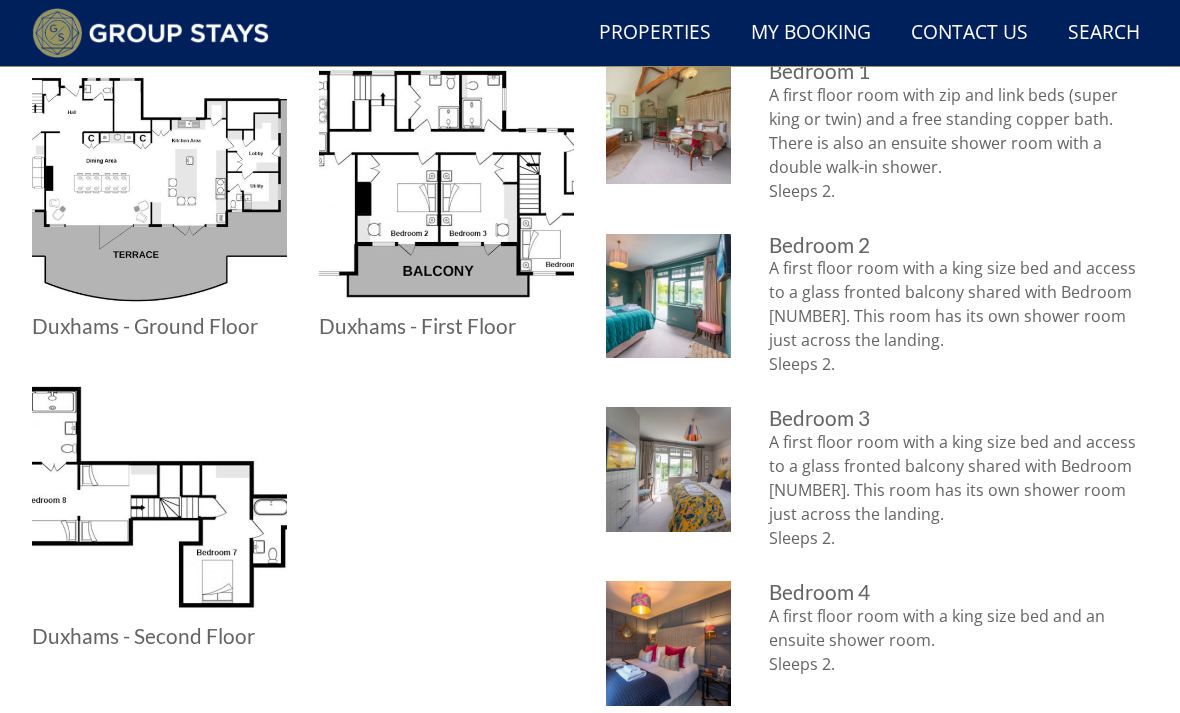 click at bounding box center [159, 497] 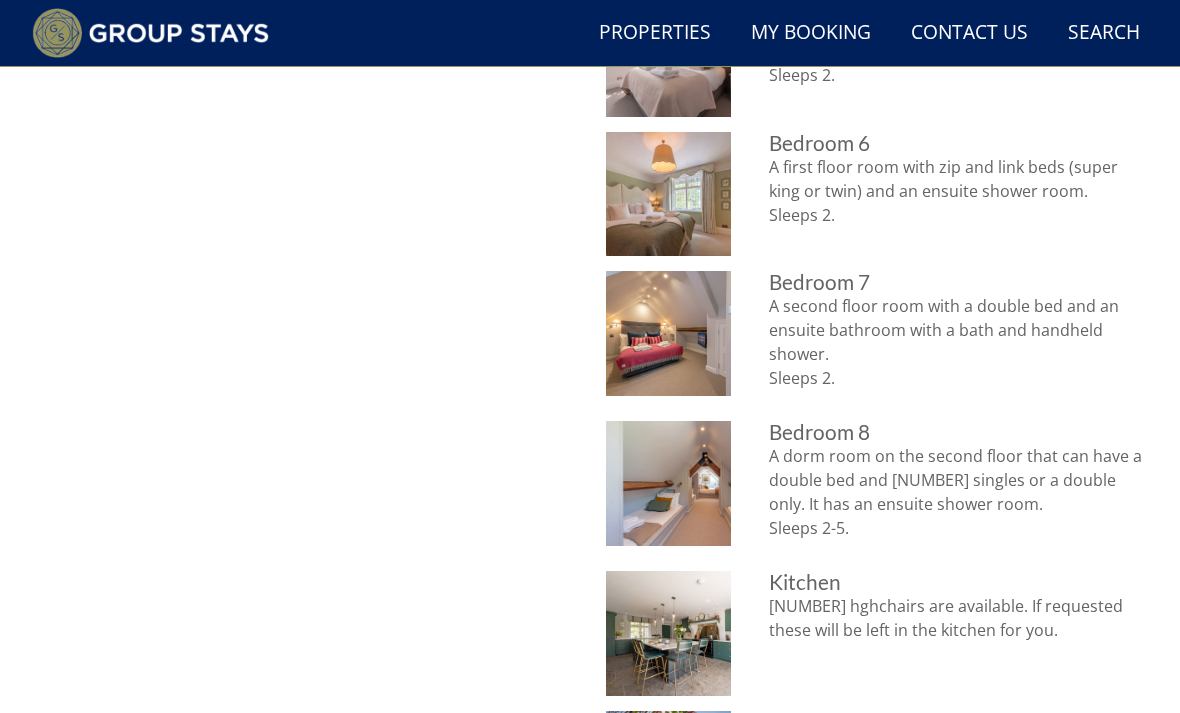 scroll, scrollTop: 1642, scrollLeft: 0, axis: vertical 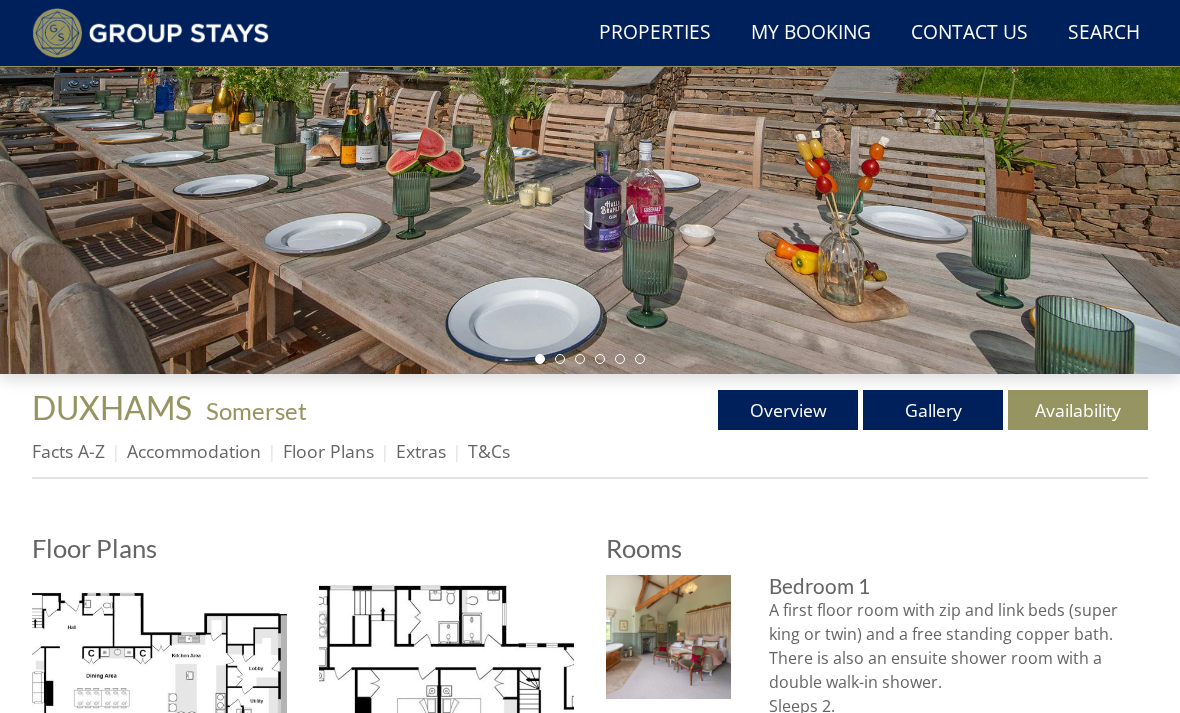 click on "Accommodation" at bounding box center [194, 451] 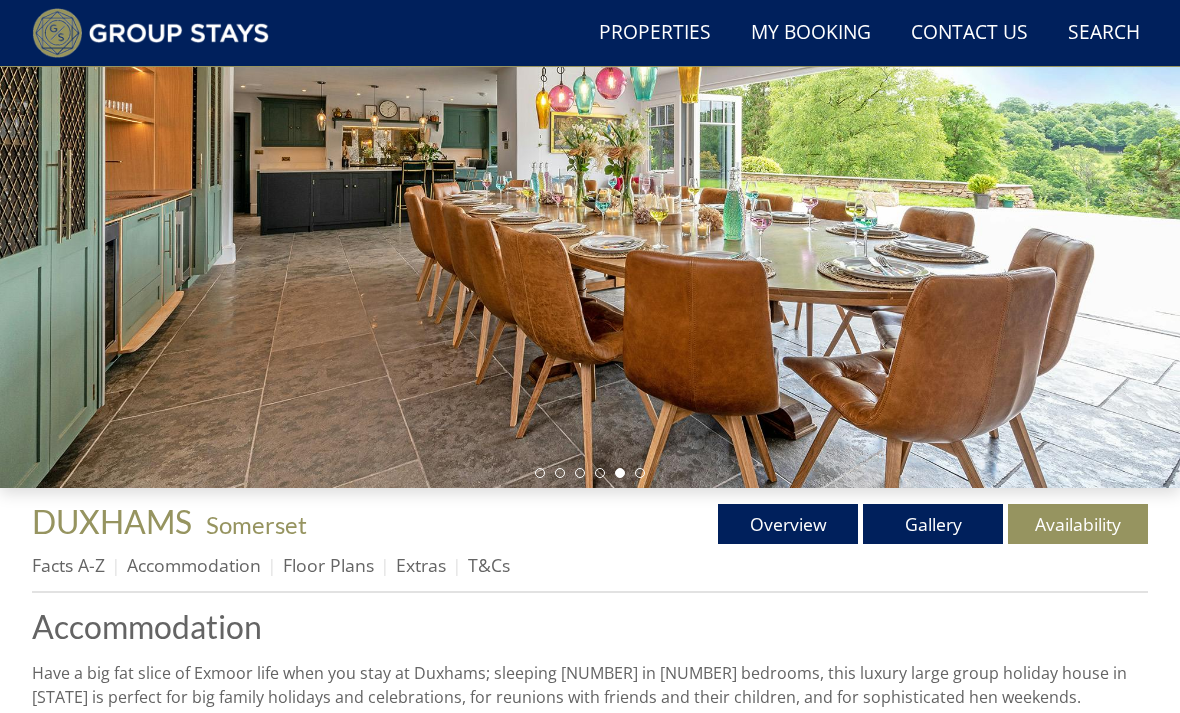 scroll, scrollTop: 285, scrollLeft: 0, axis: vertical 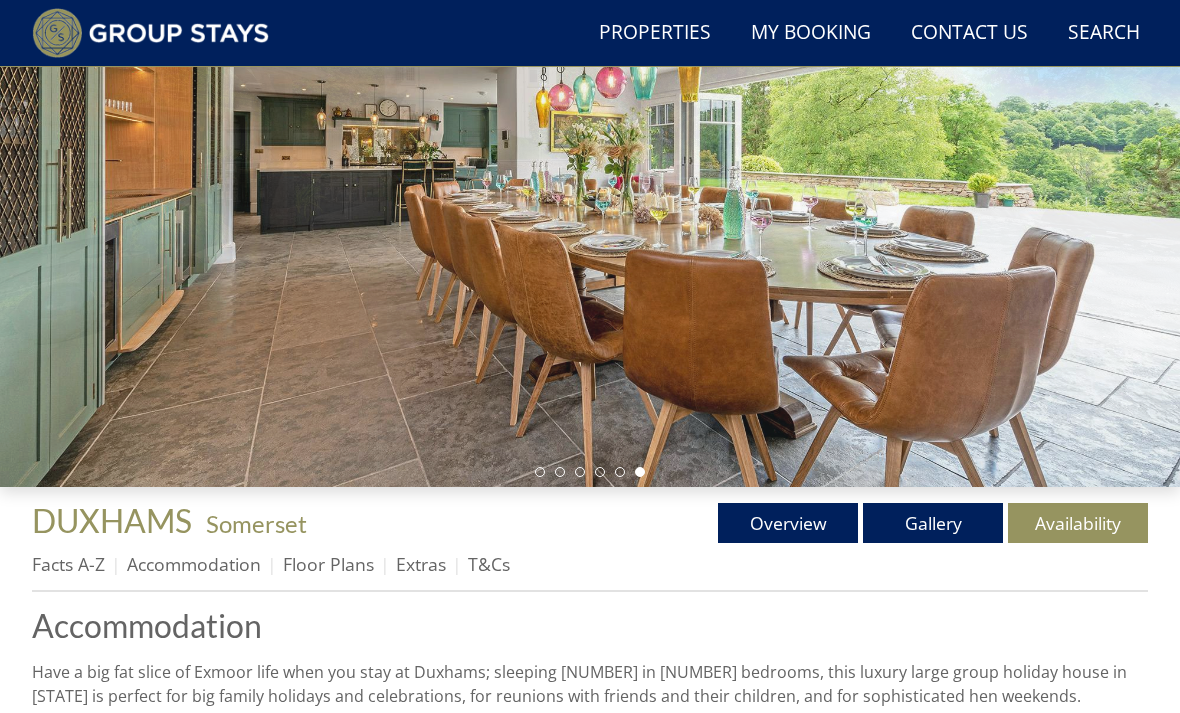 click on "Gallery" at bounding box center [933, 523] 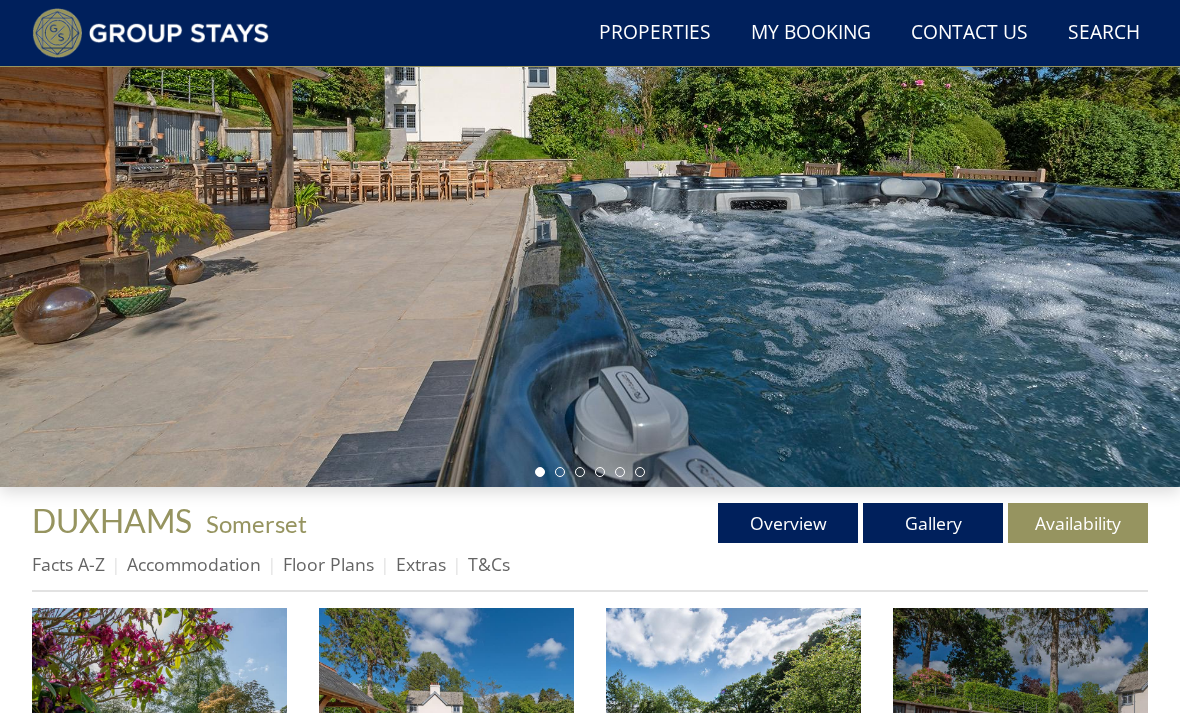 scroll, scrollTop: 0, scrollLeft: 0, axis: both 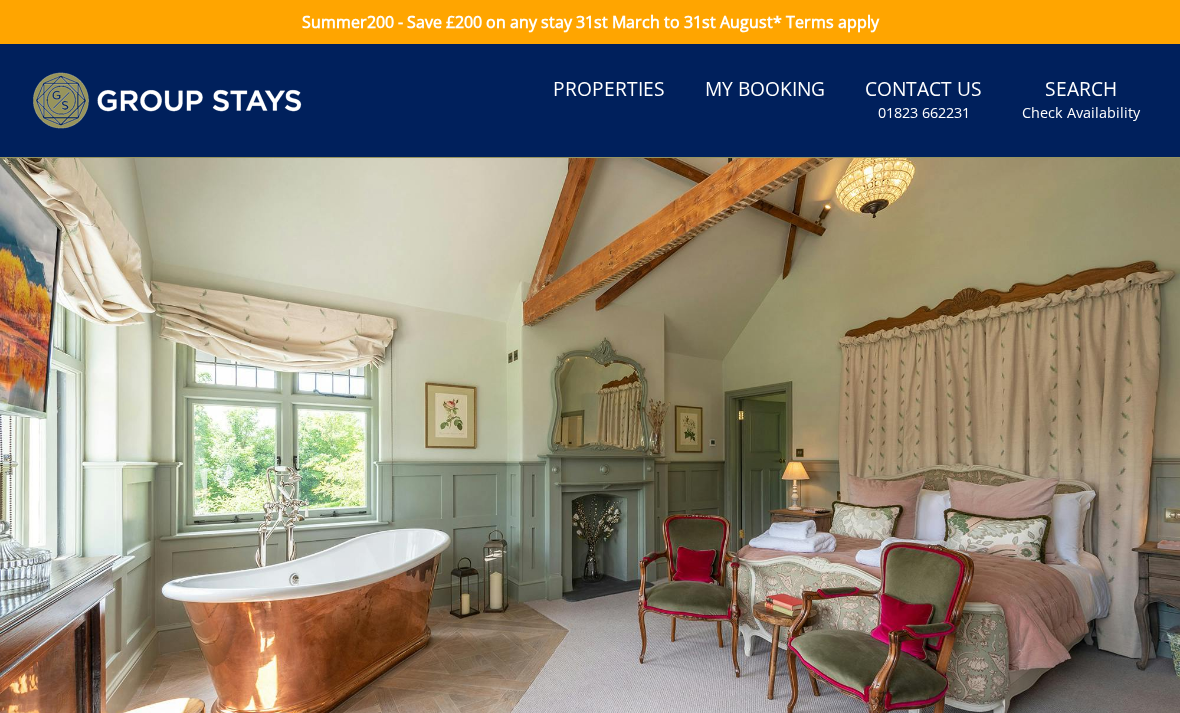 click at bounding box center (590, 488) 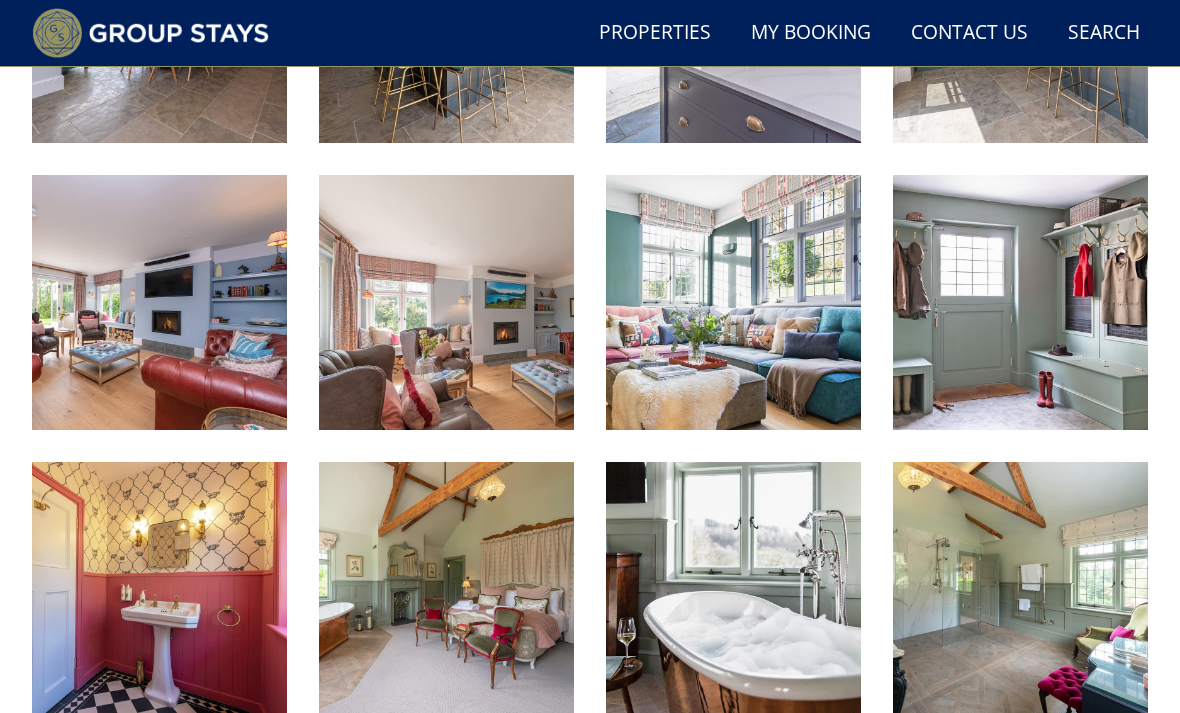 scroll, scrollTop: 1579, scrollLeft: 0, axis: vertical 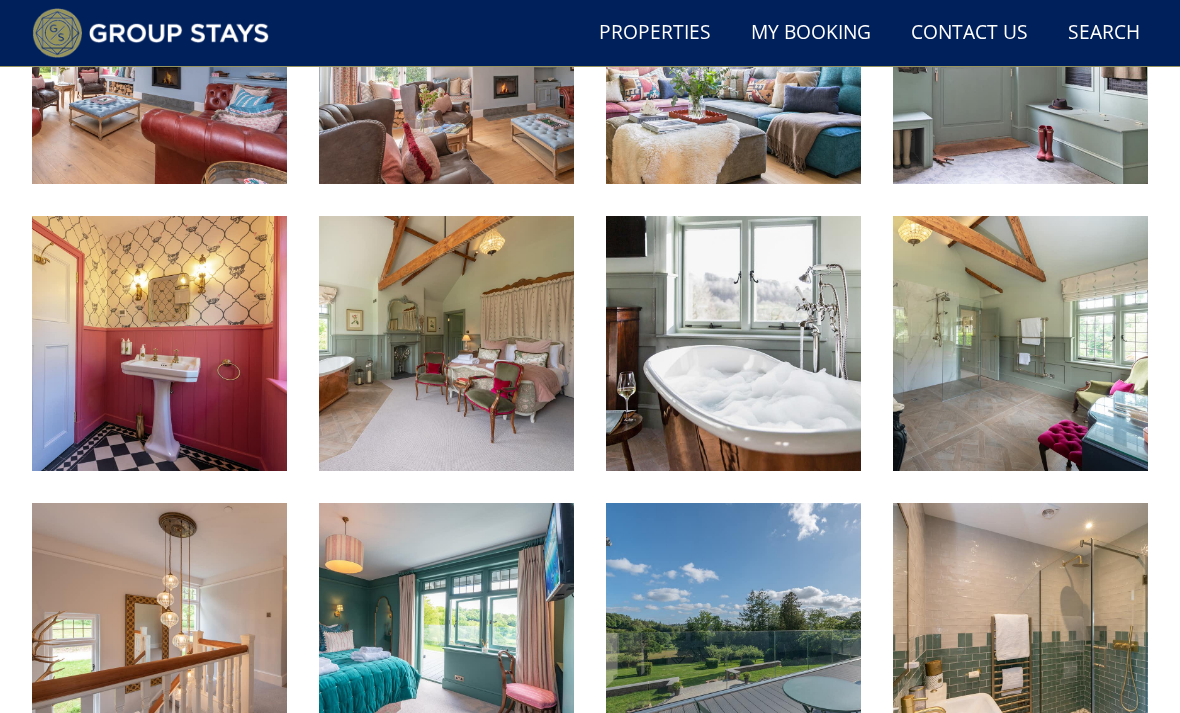 click at bounding box center (446, 343) 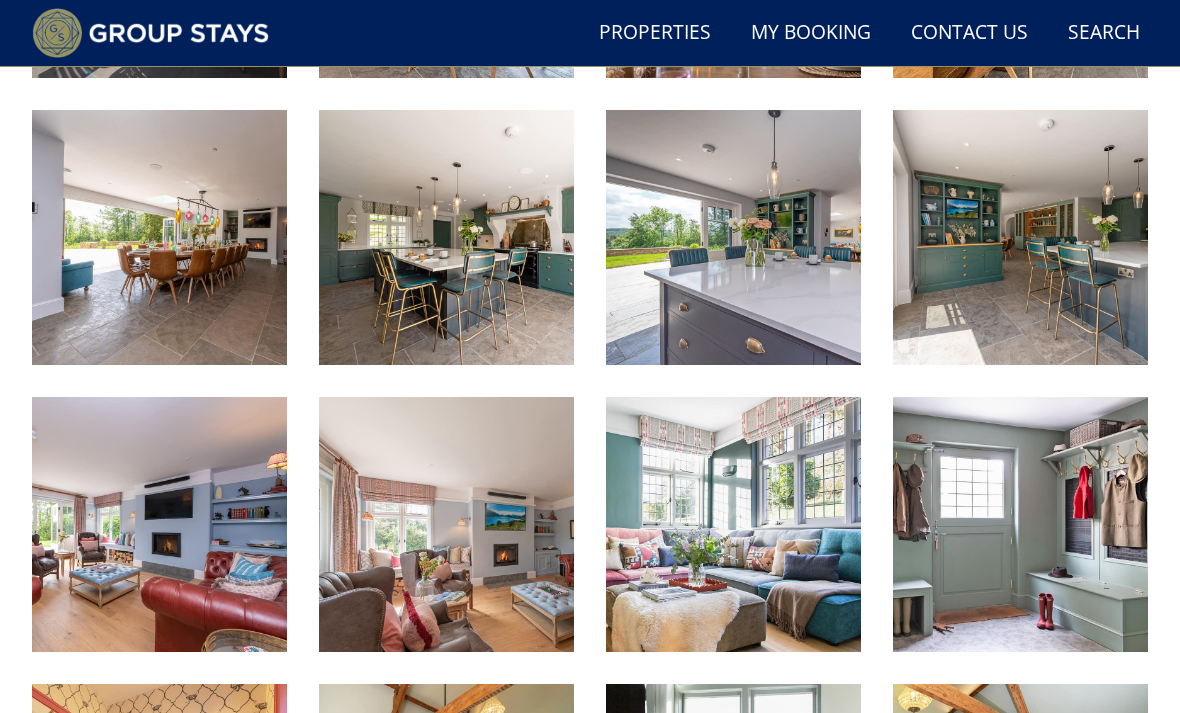 scroll, scrollTop: 1357, scrollLeft: 0, axis: vertical 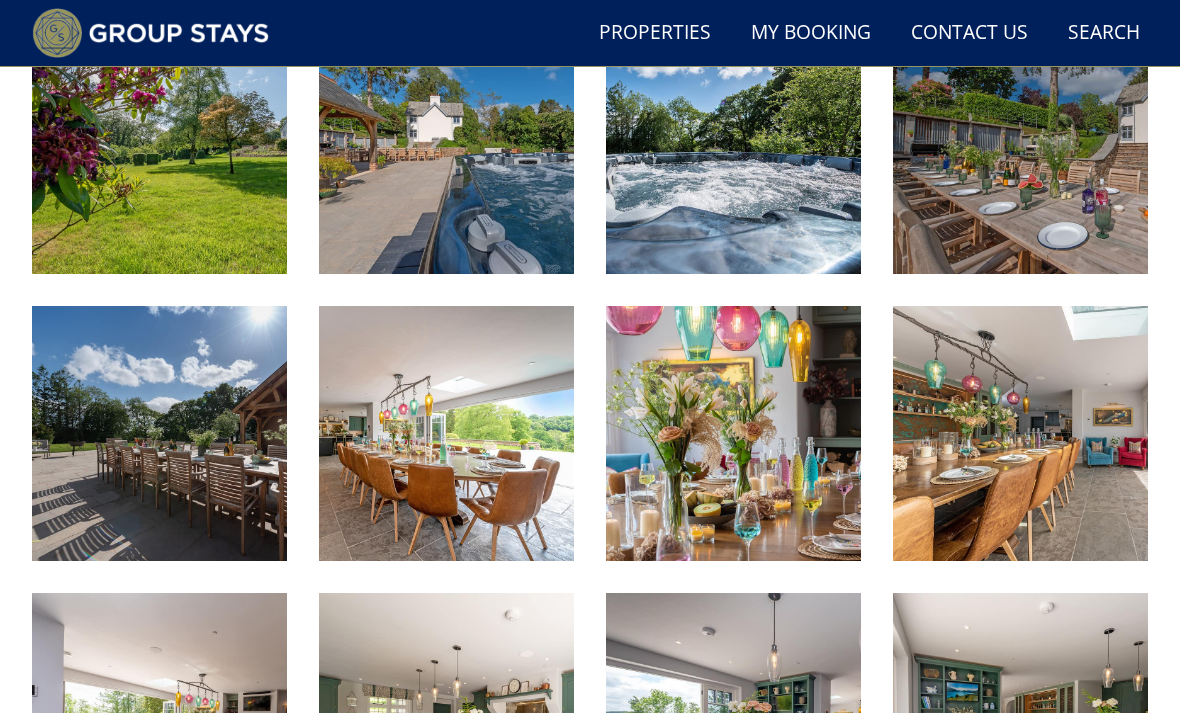 click at bounding box center (159, 433) 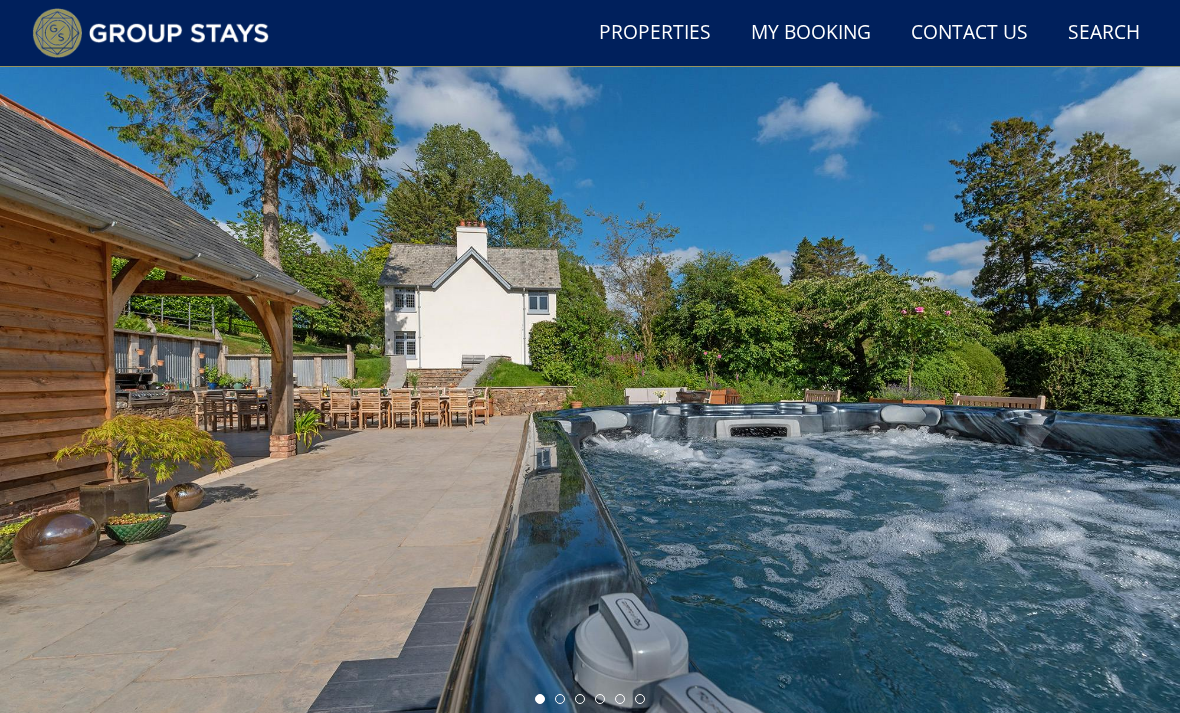scroll, scrollTop: 0, scrollLeft: 0, axis: both 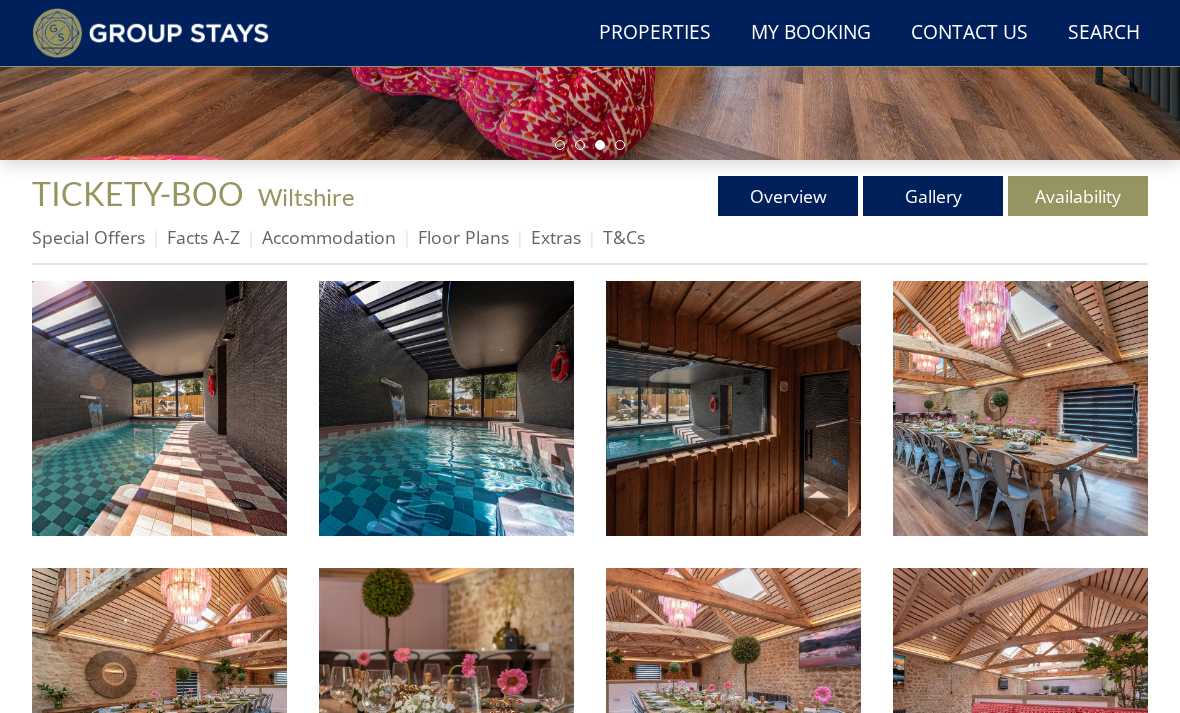click at bounding box center [159, 408] 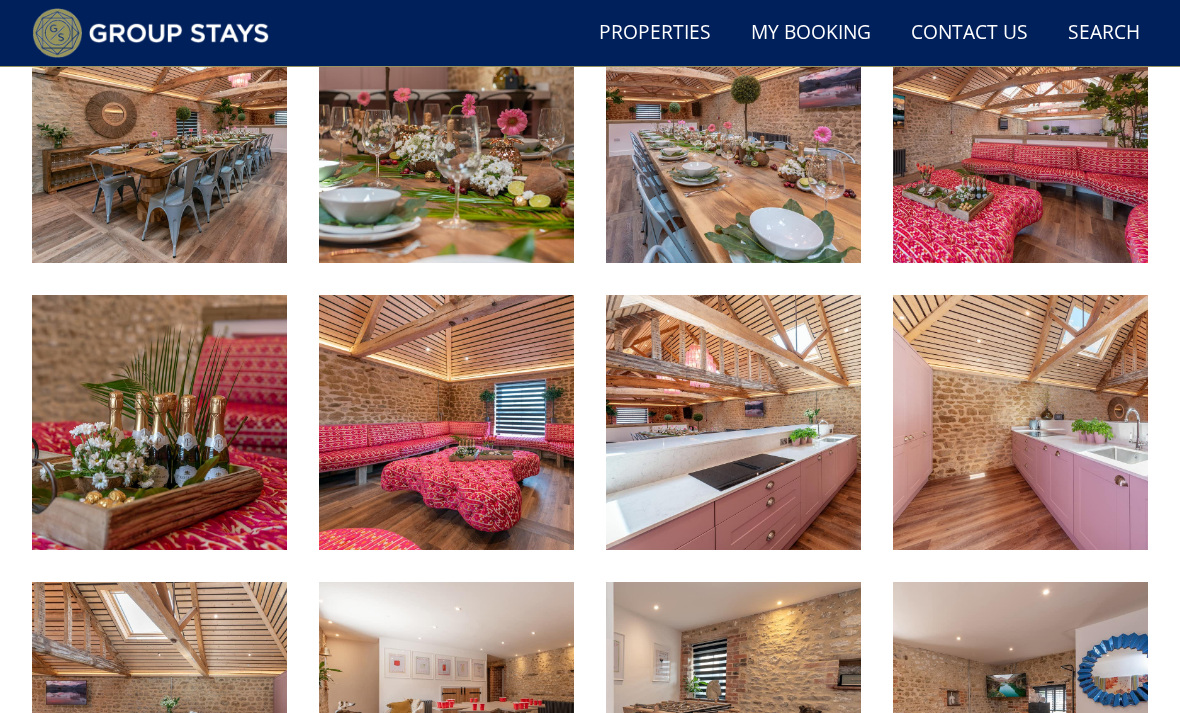scroll, scrollTop: 1172, scrollLeft: 0, axis: vertical 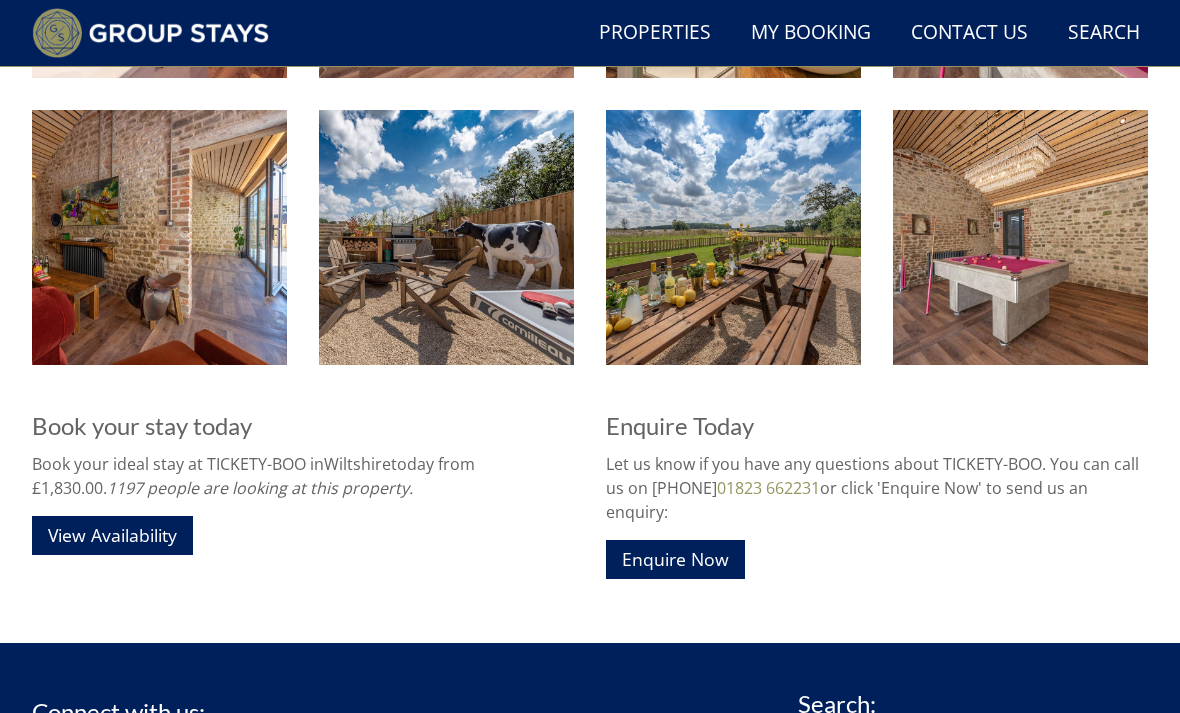 click at bounding box center (1020, 237) 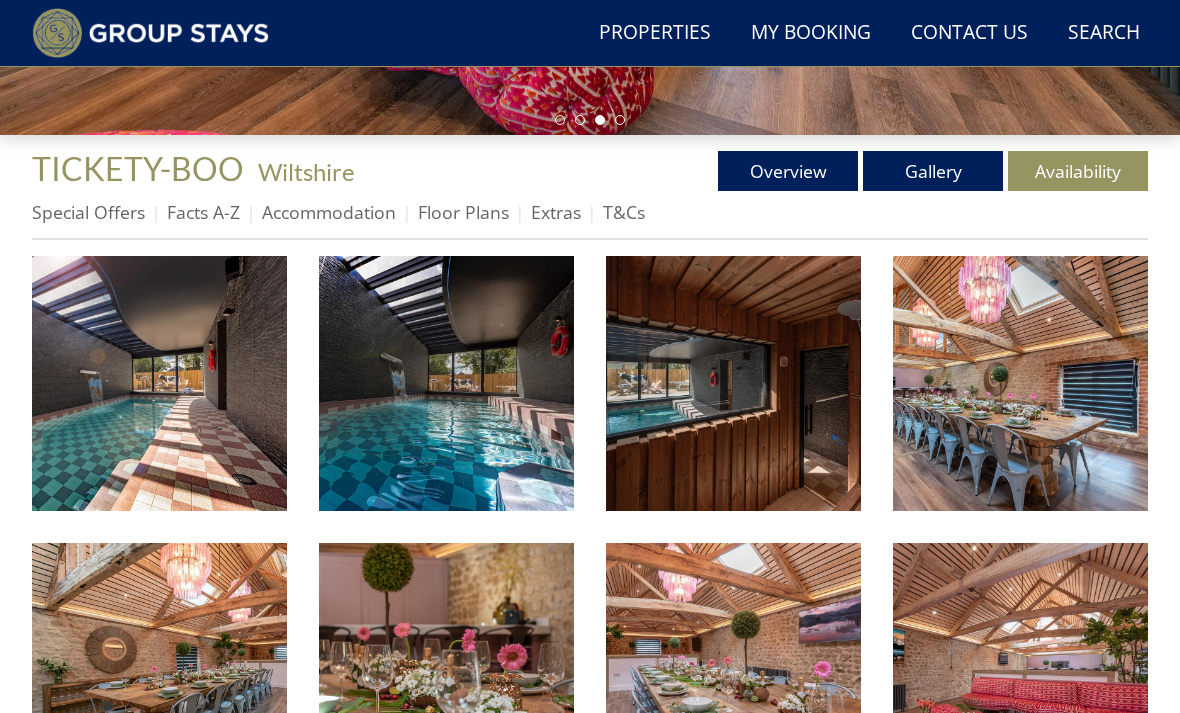 scroll, scrollTop: 600, scrollLeft: 0, axis: vertical 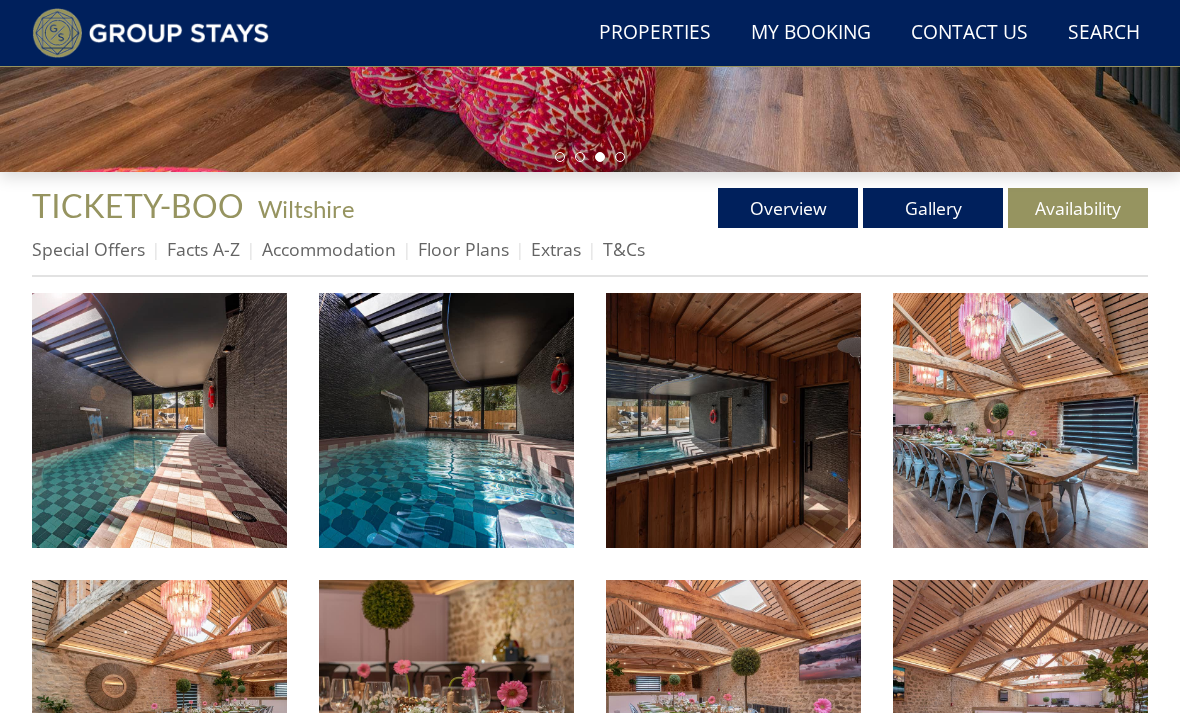 click at bounding box center (159, 420) 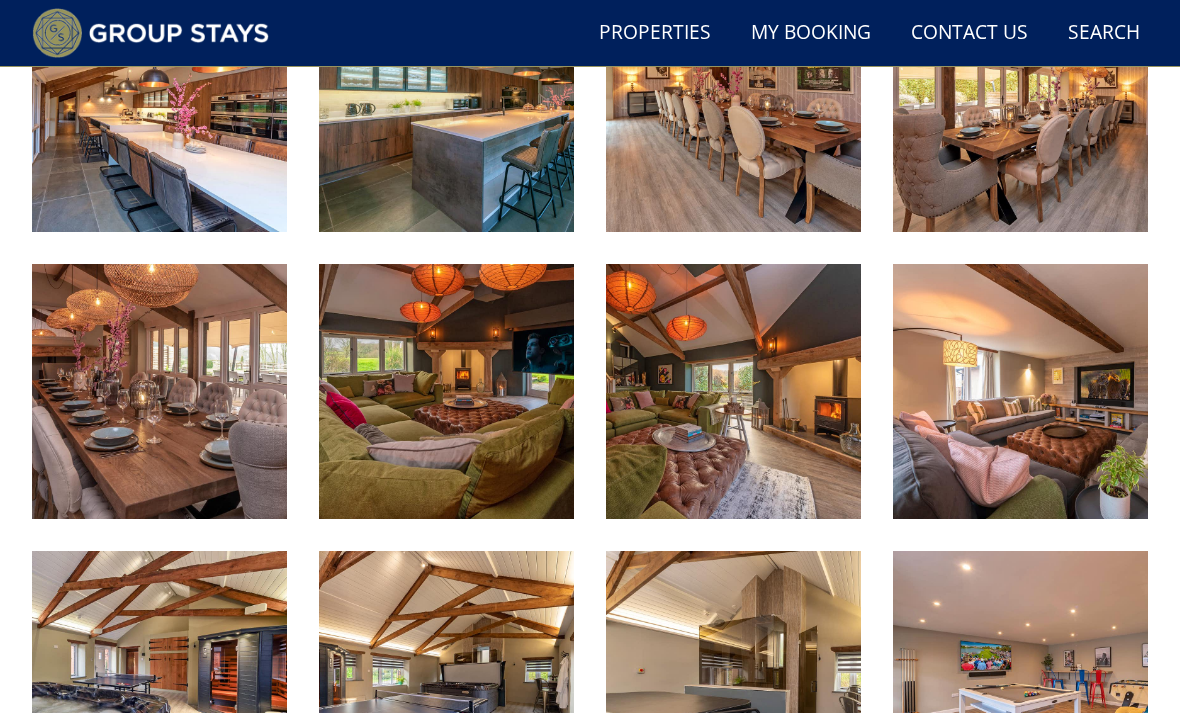 scroll, scrollTop: 2064, scrollLeft: 0, axis: vertical 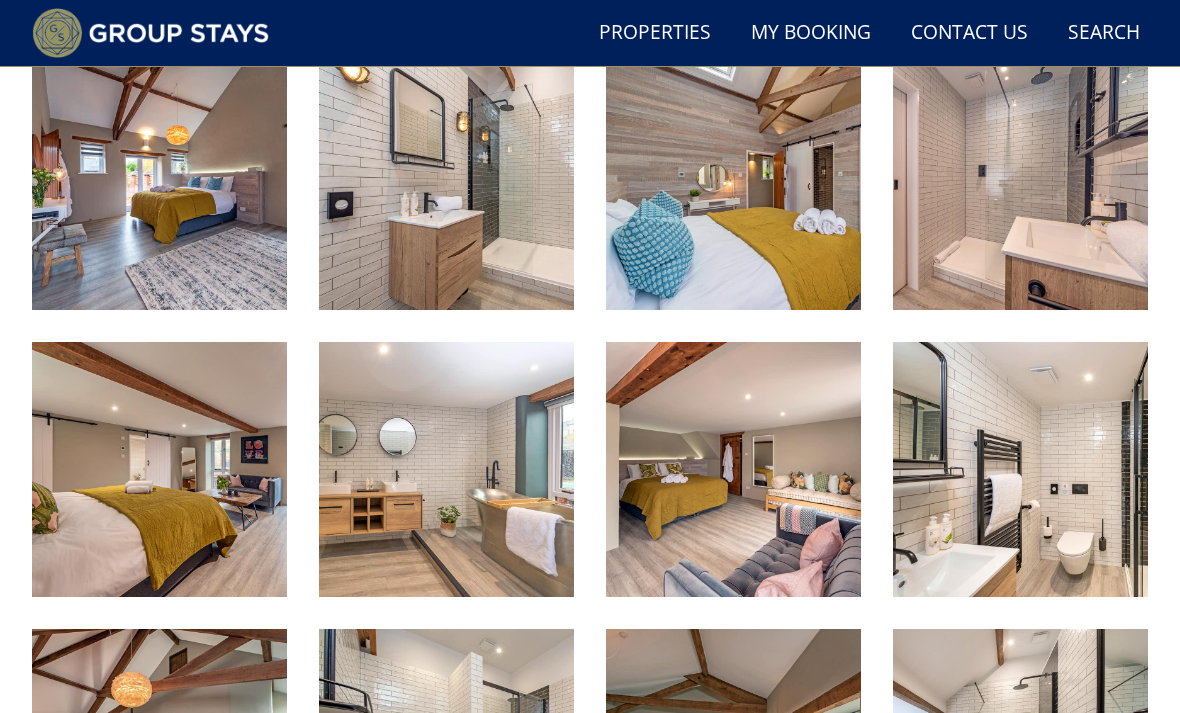 click at bounding box center (159, 182) 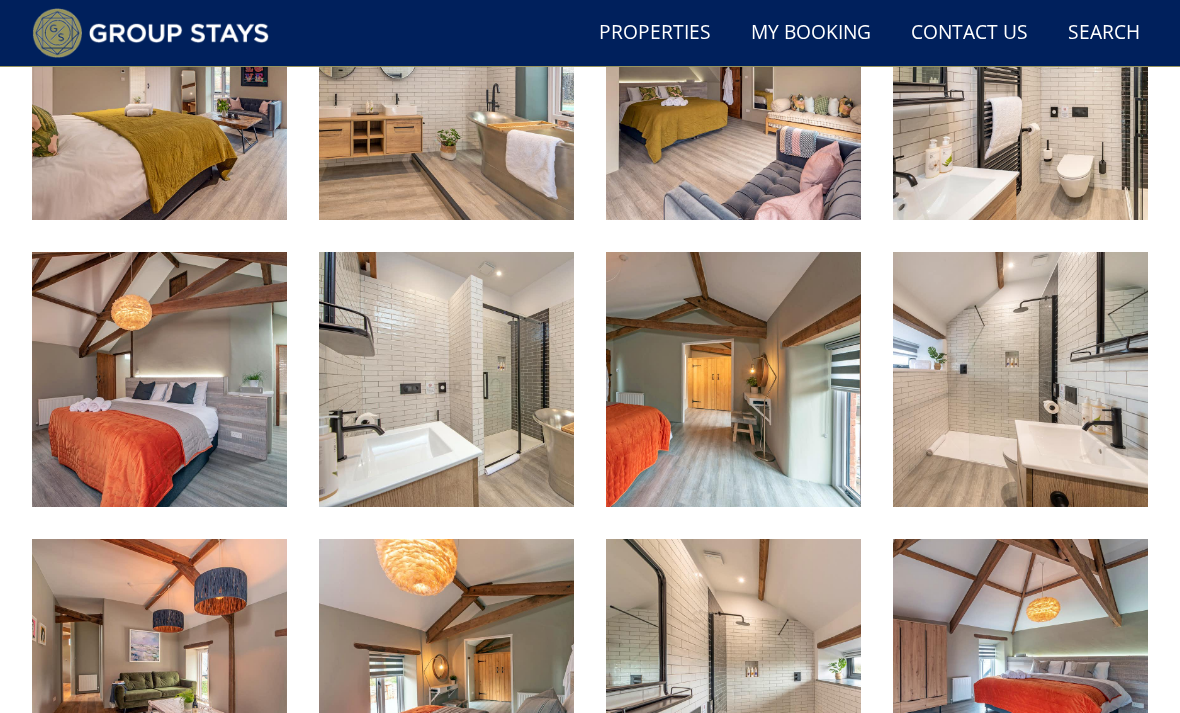 scroll, scrollTop: 3225, scrollLeft: 0, axis: vertical 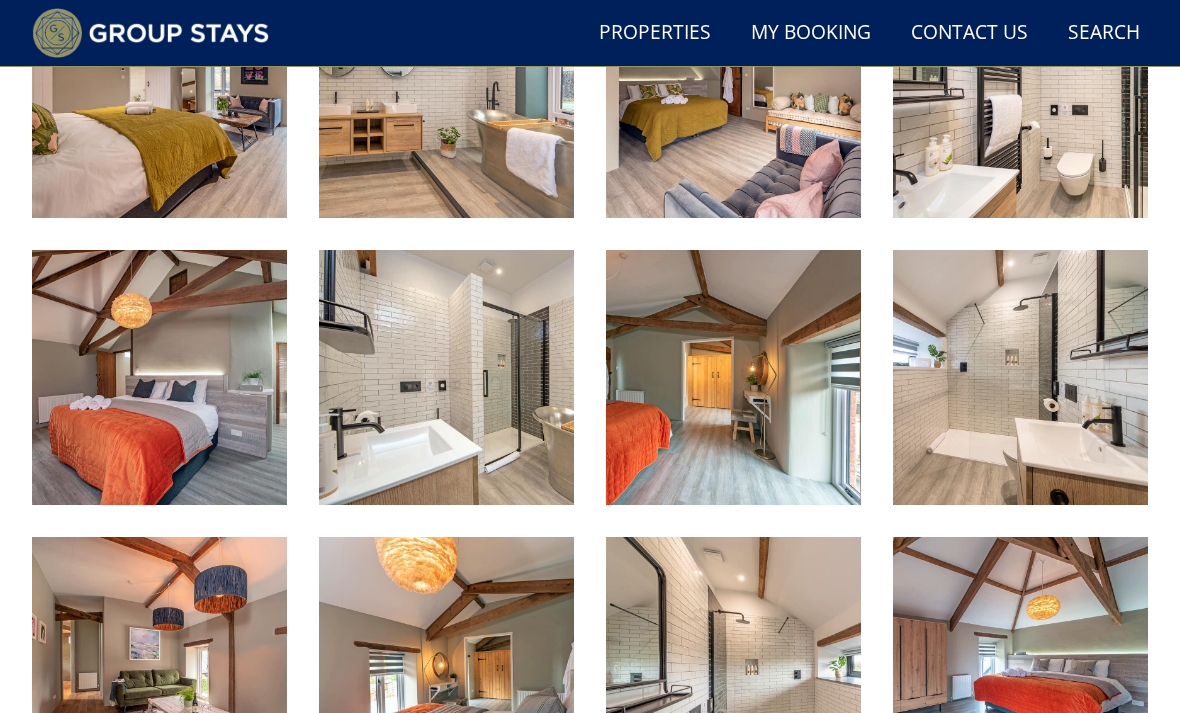 click at bounding box center [159, 378] 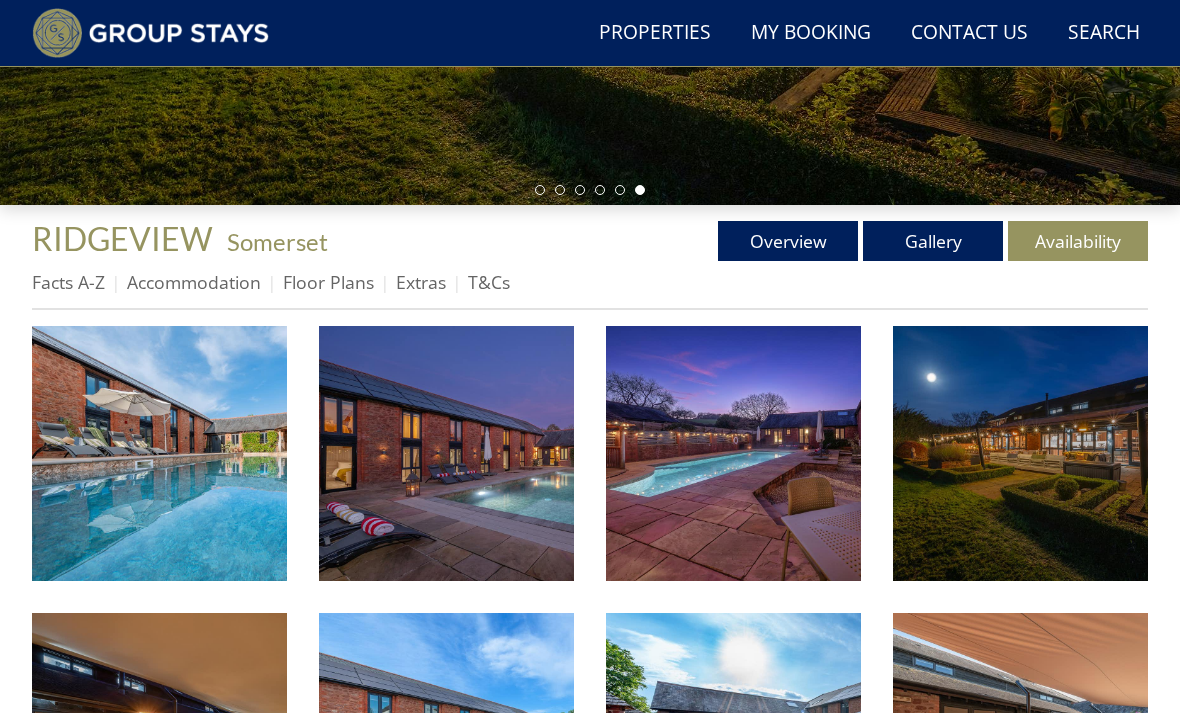 scroll, scrollTop: 567, scrollLeft: 0, axis: vertical 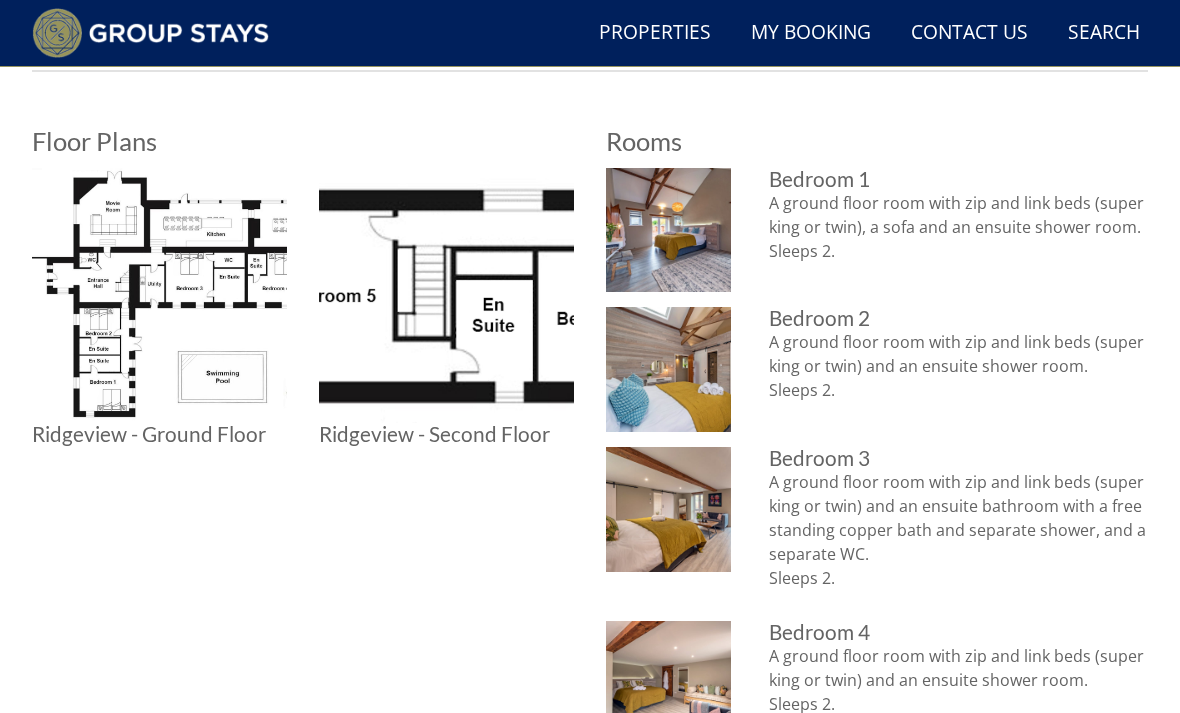click at bounding box center [159, 295] 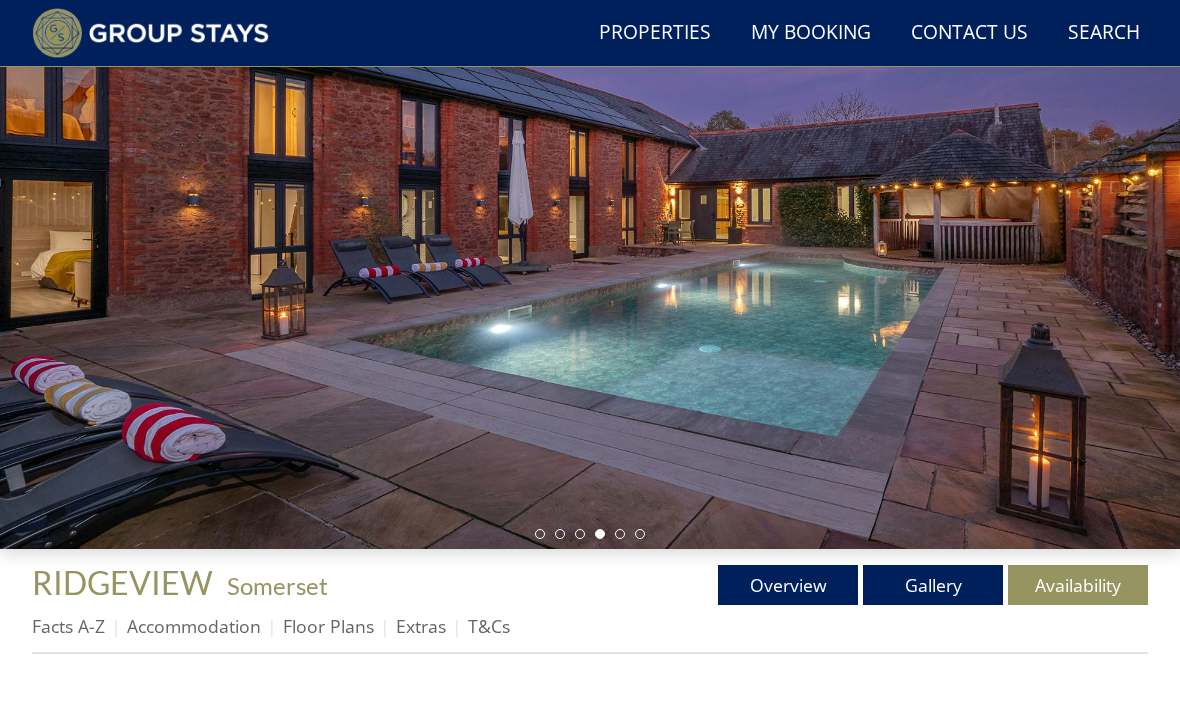 scroll, scrollTop: 226, scrollLeft: 0, axis: vertical 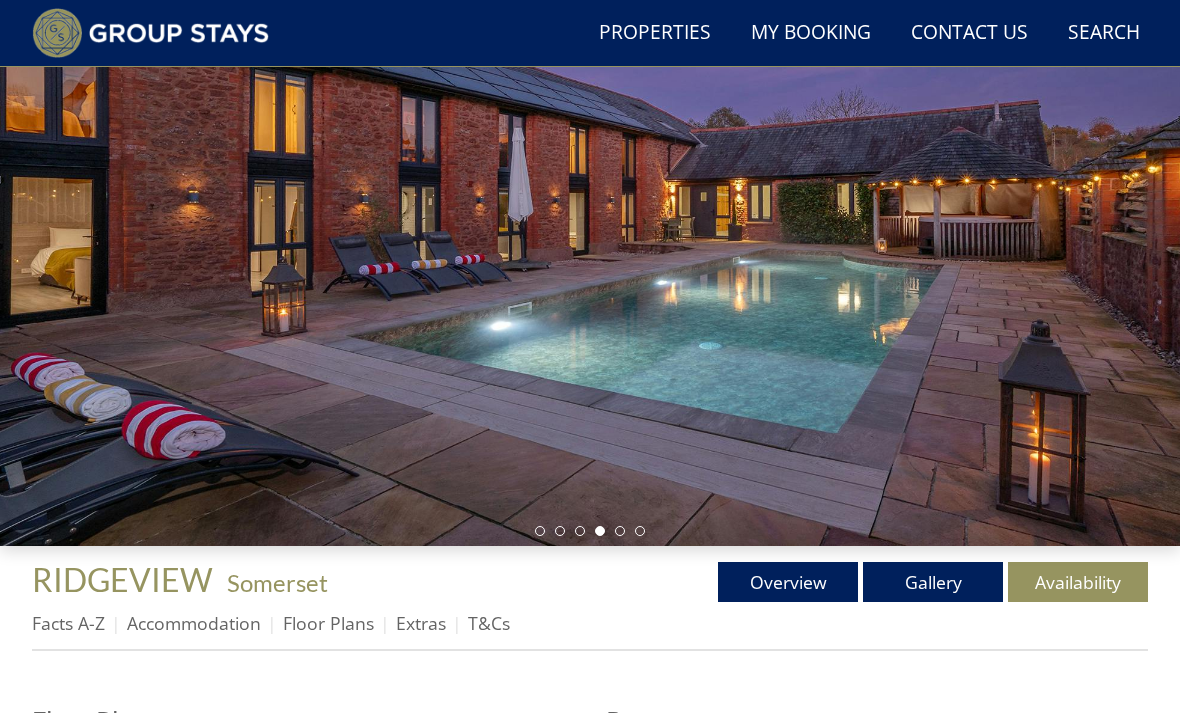 click on "Gallery" at bounding box center (933, 582) 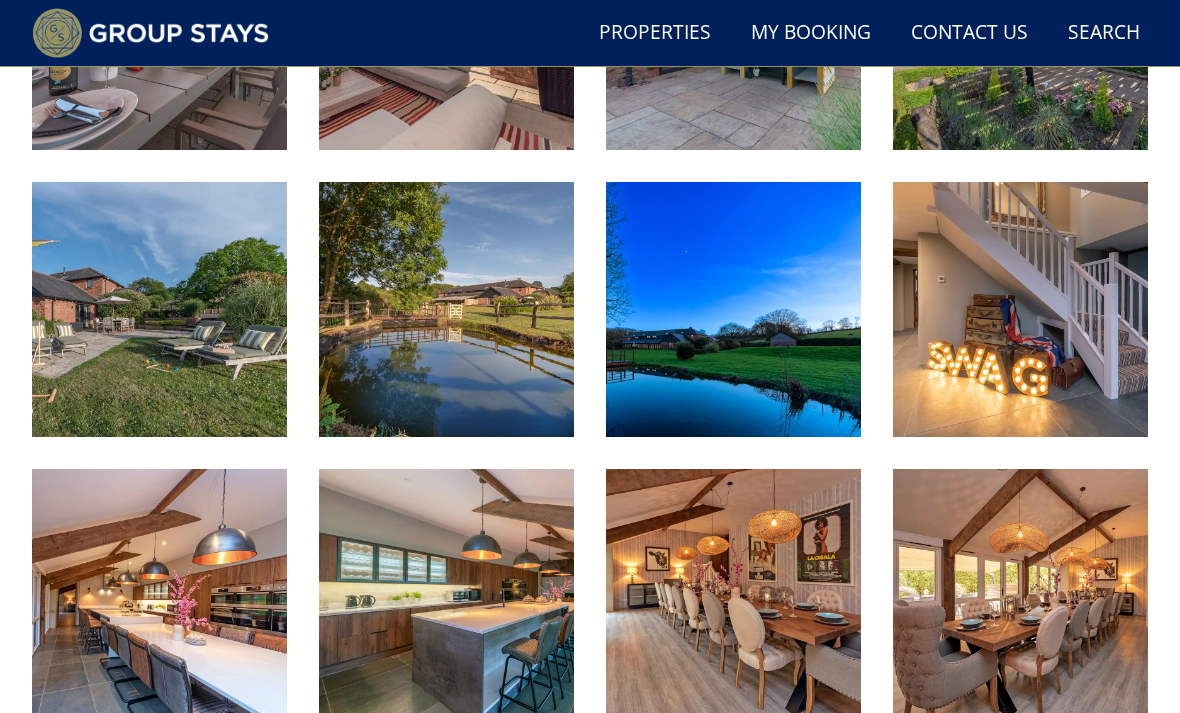 scroll, scrollTop: 1717, scrollLeft: 0, axis: vertical 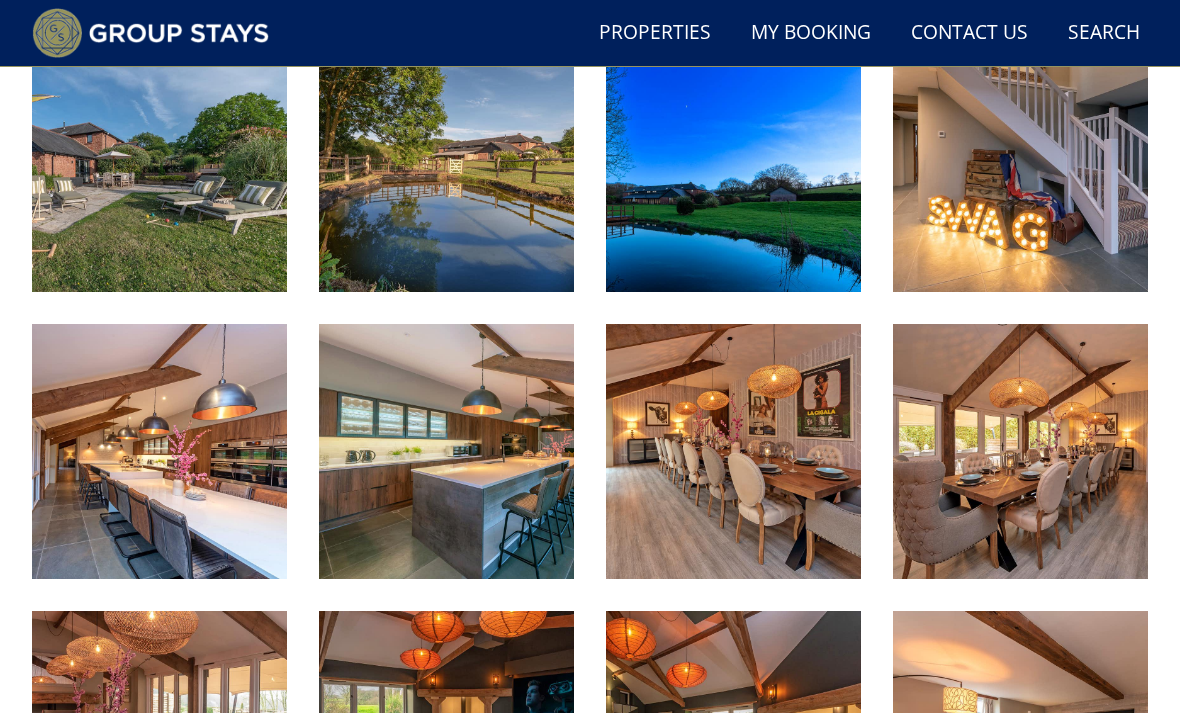 click at bounding box center (446, 451) 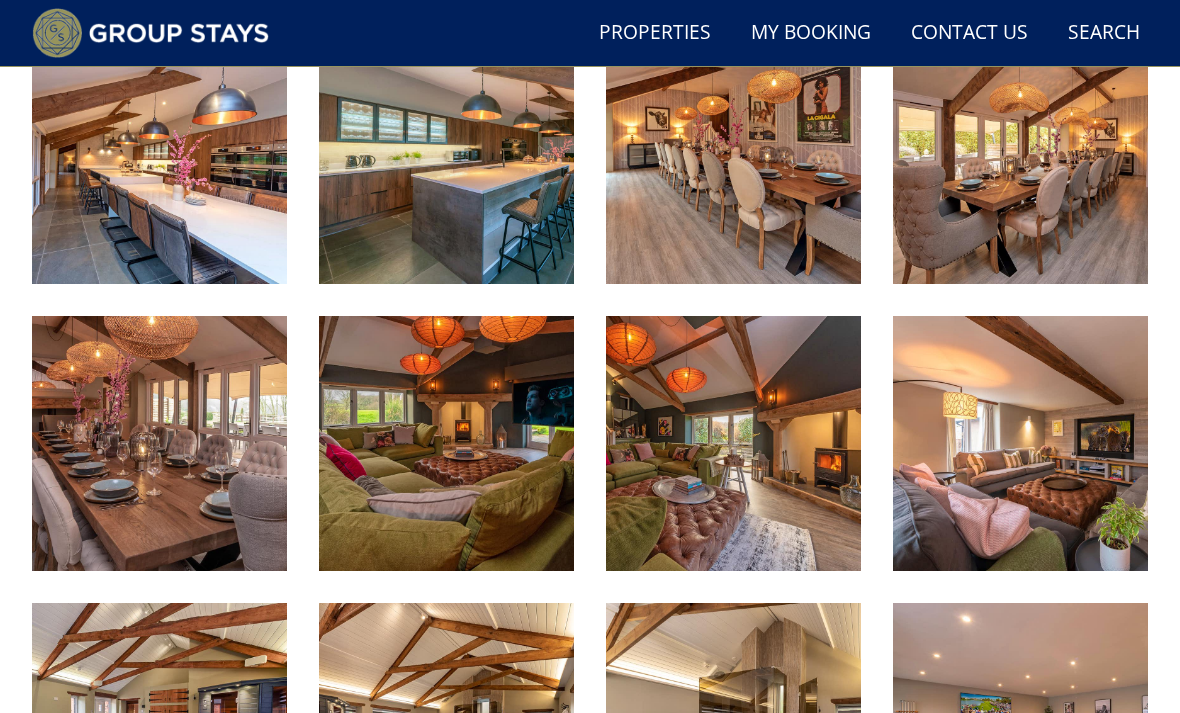 scroll, scrollTop: 2013, scrollLeft: 0, axis: vertical 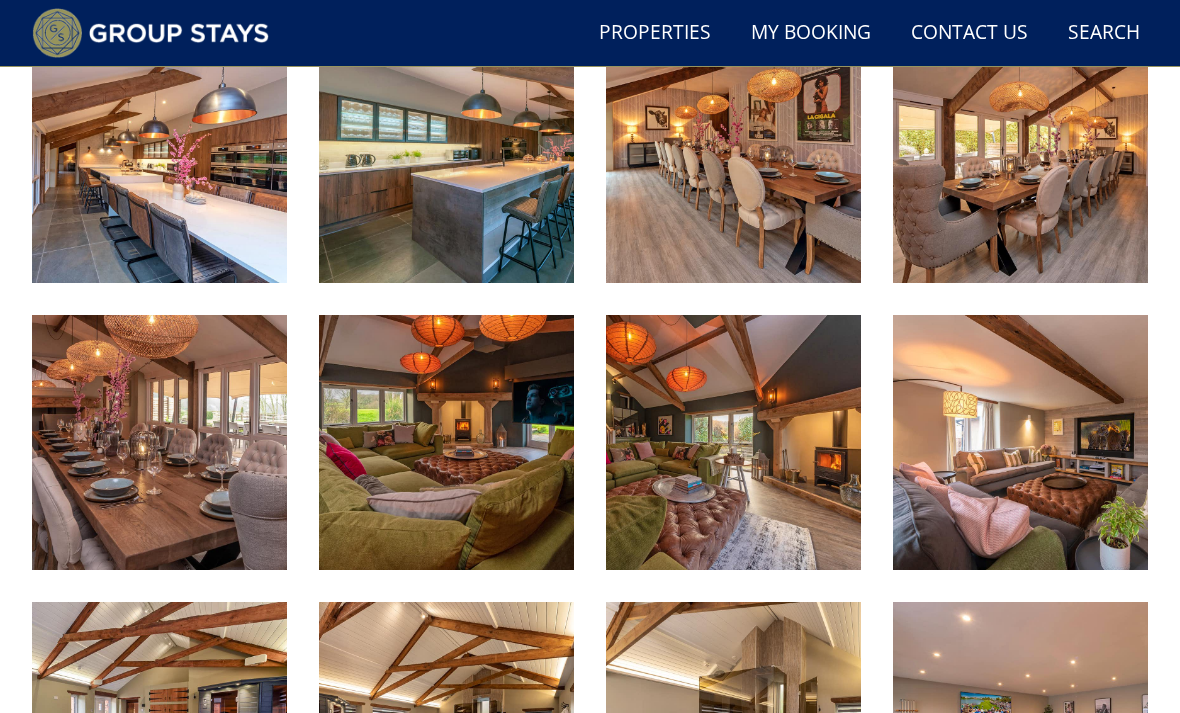 click at bounding box center [446, 155] 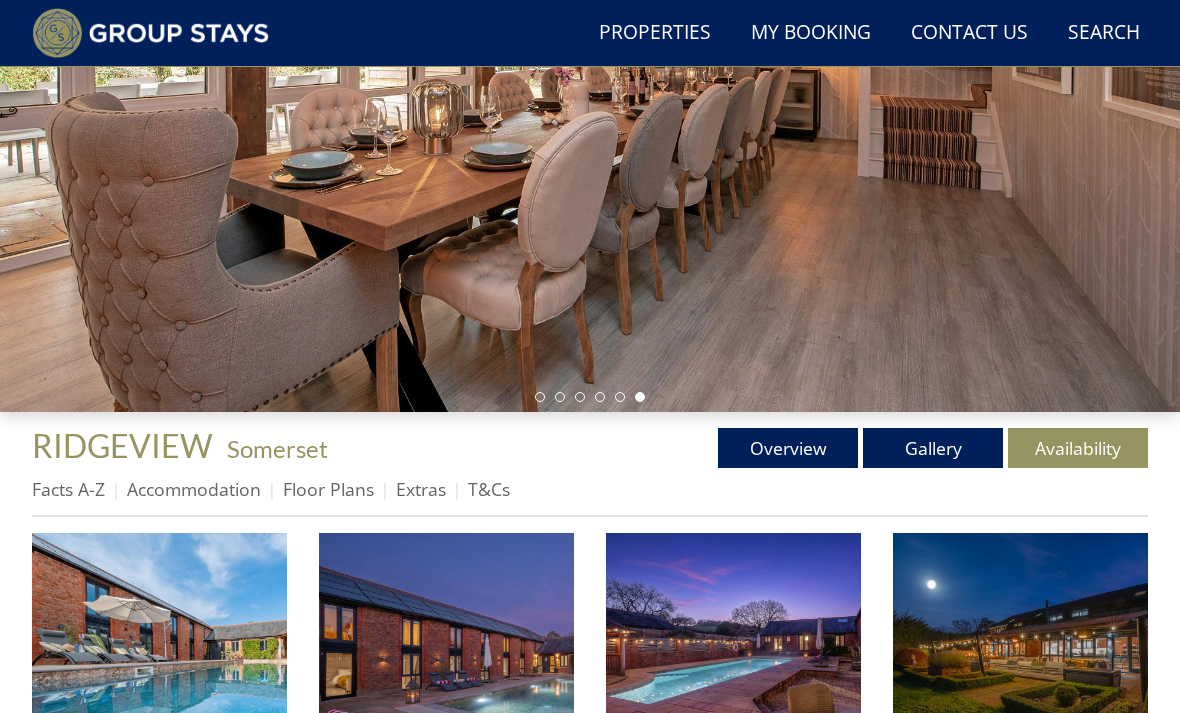 scroll, scrollTop: 283, scrollLeft: 0, axis: vertical 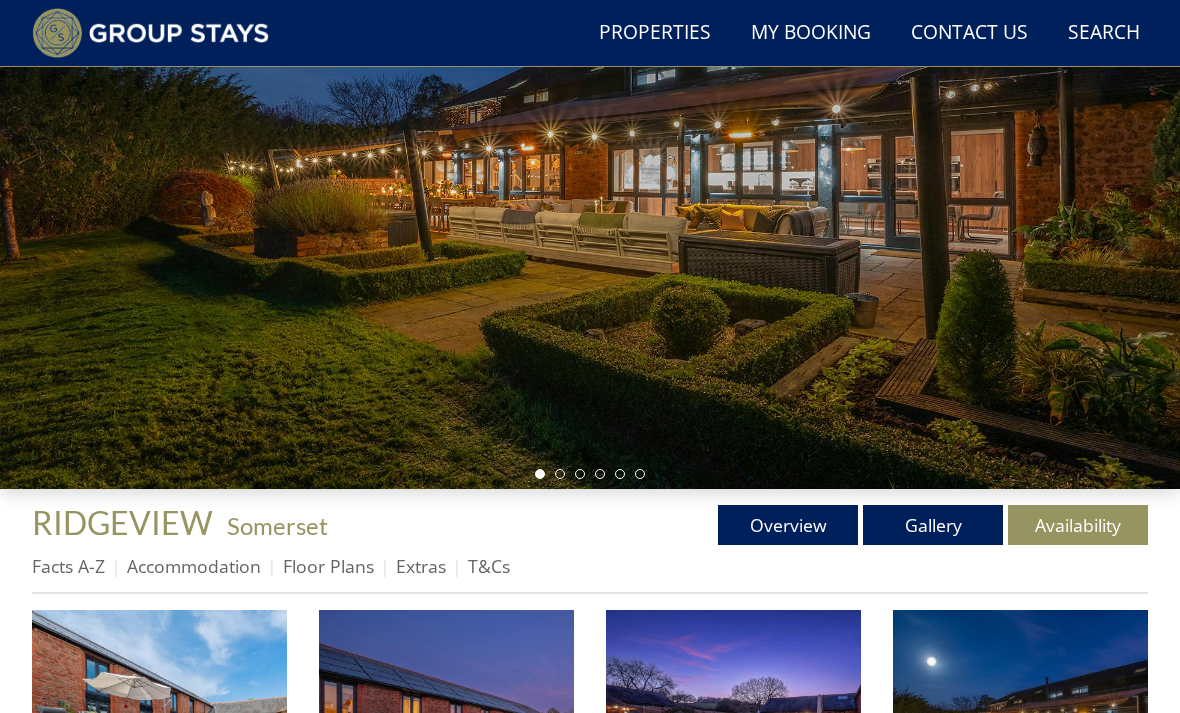 click on "Facts A-Z" at bounding box center [68, 566] 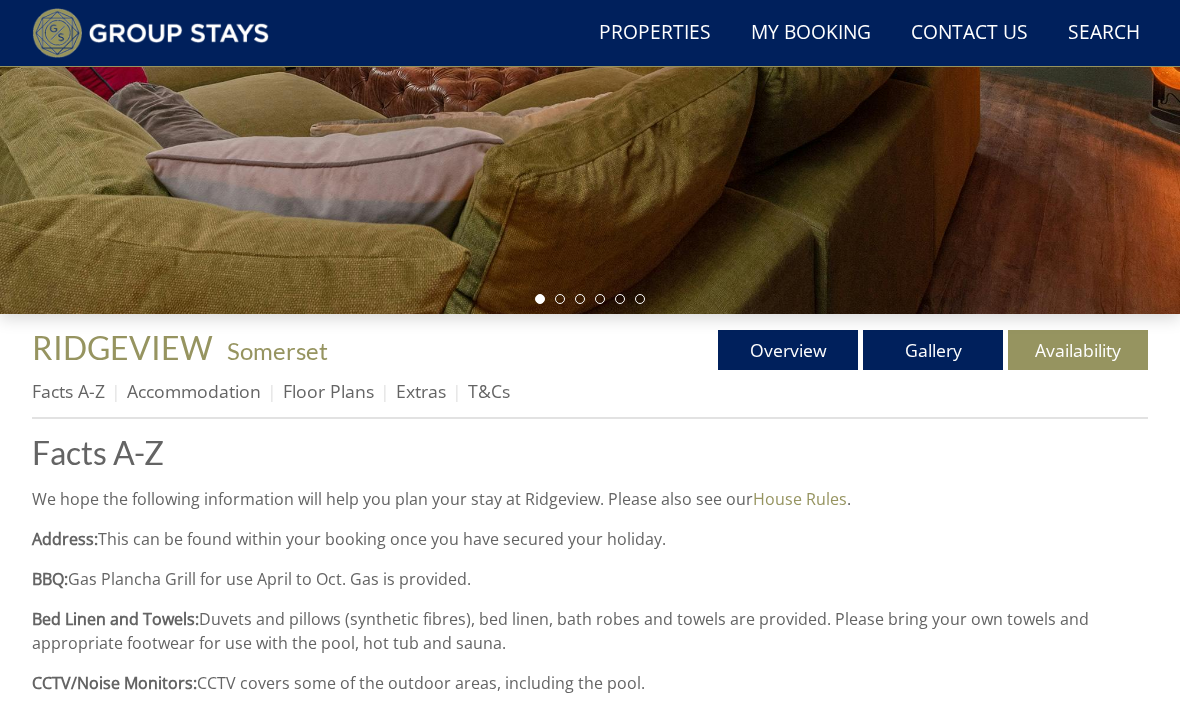 scroll, scrollTop: 463, scrollLeft: 0, axis: vertical 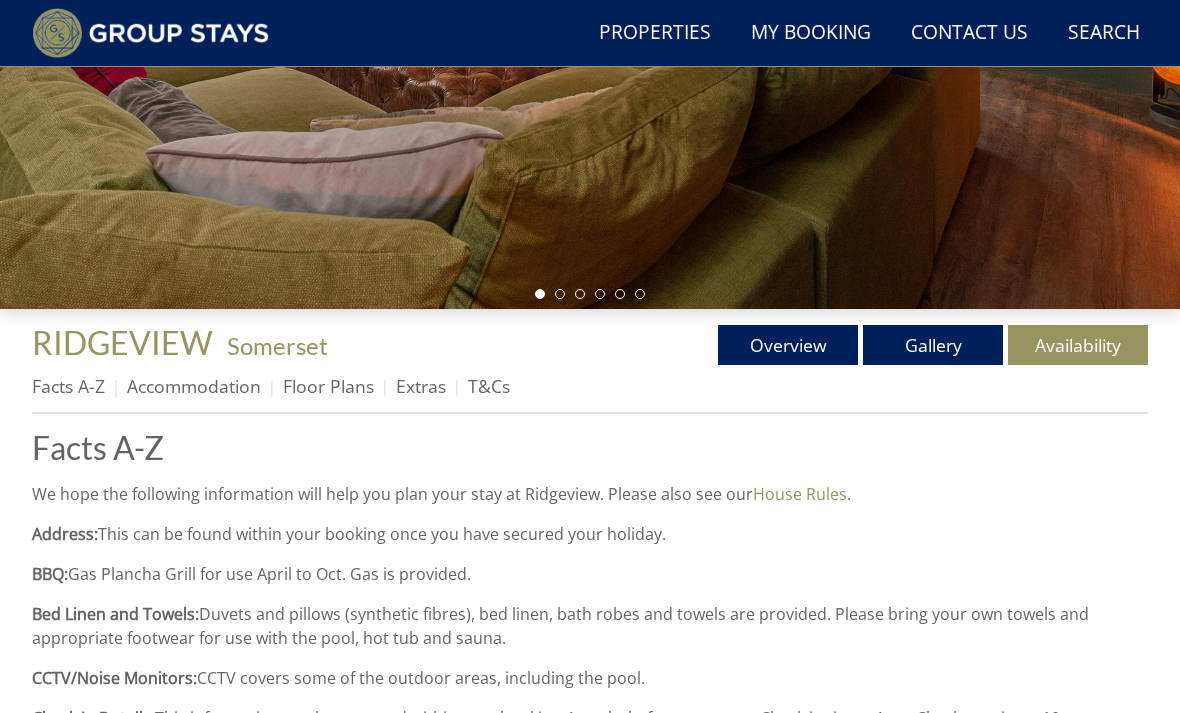 click on "Accommodation" at bounding box center [194, 386] 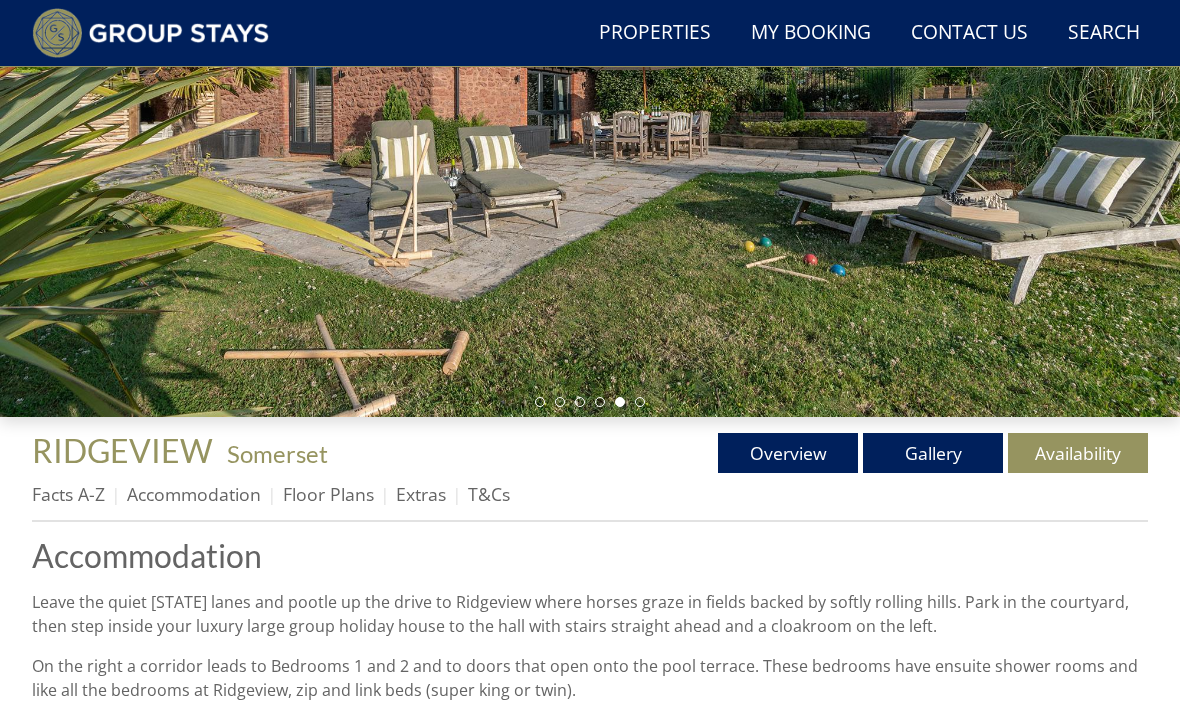 scroll, scrollTop: 355, scrollLeft: 0, axis: vertical 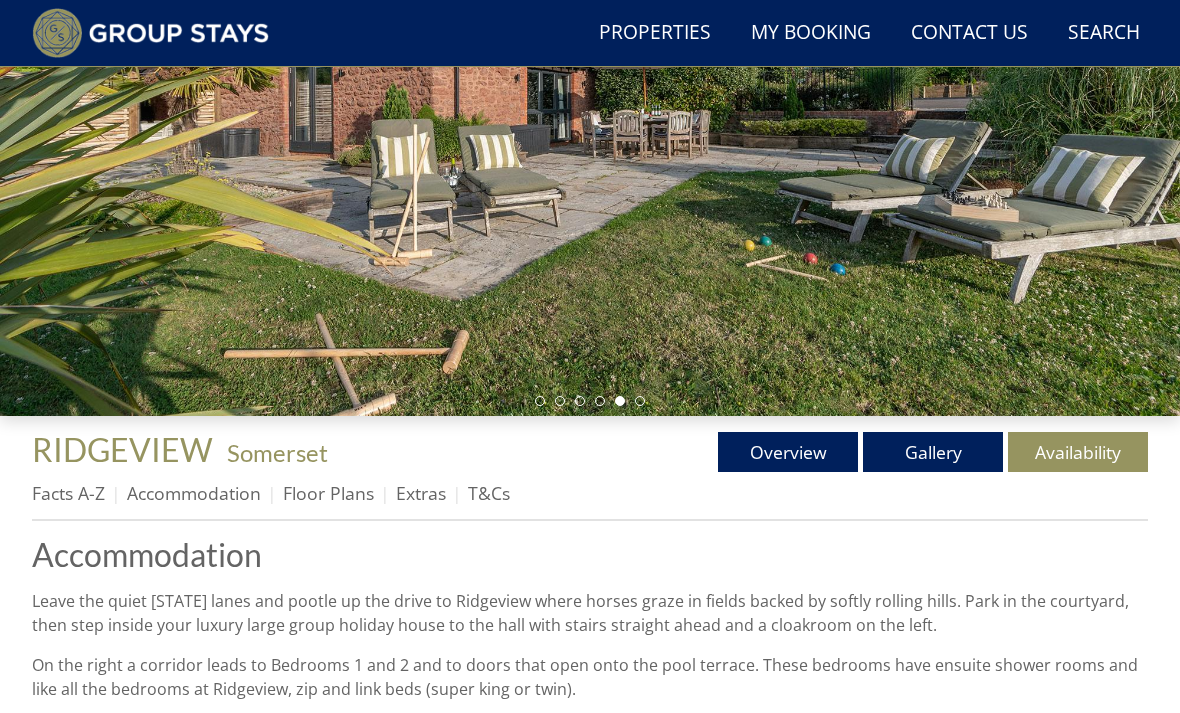 click on "Facts A-Z" at bounding box center [68, 494] 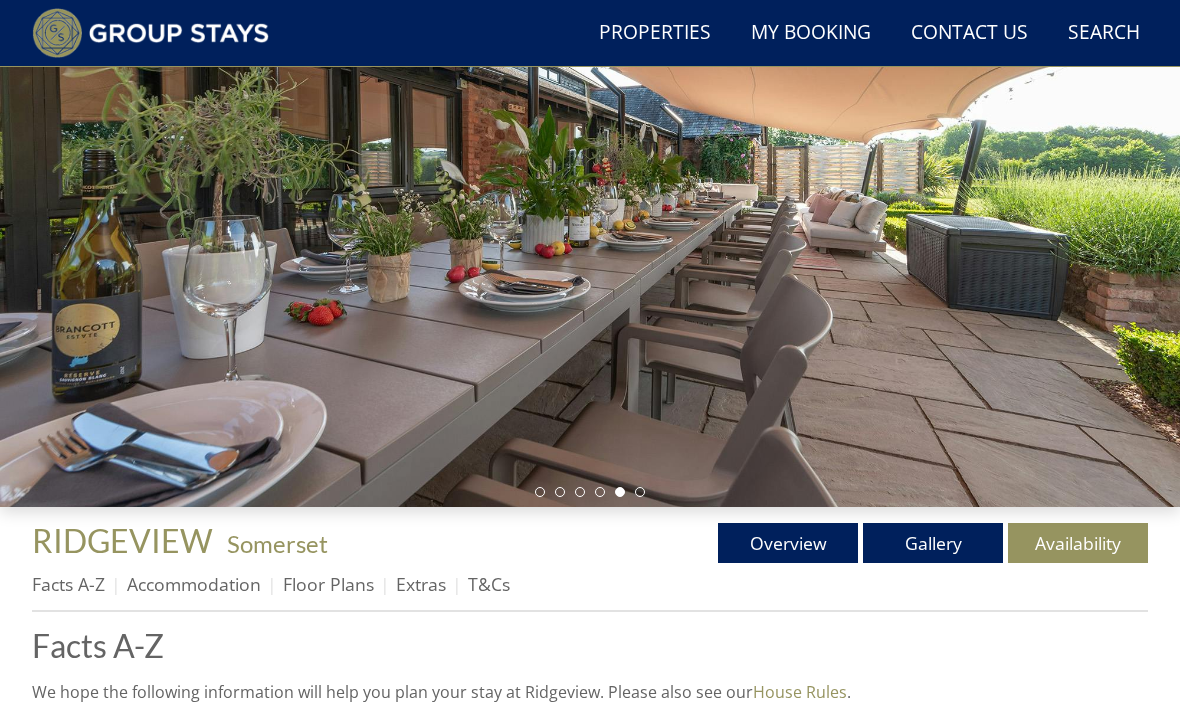 scroll, scrollTop: 298, scrollLeft: 0, axis: vertical 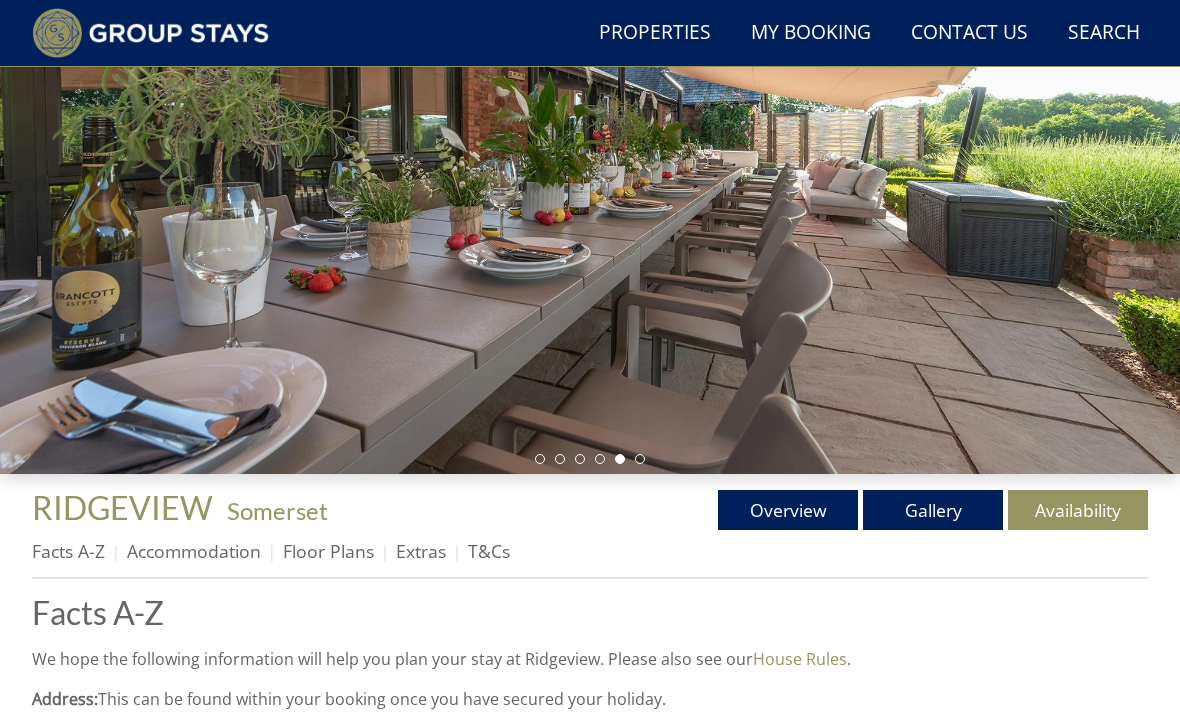 click on "Gallery" at bounding box center [933, 510] 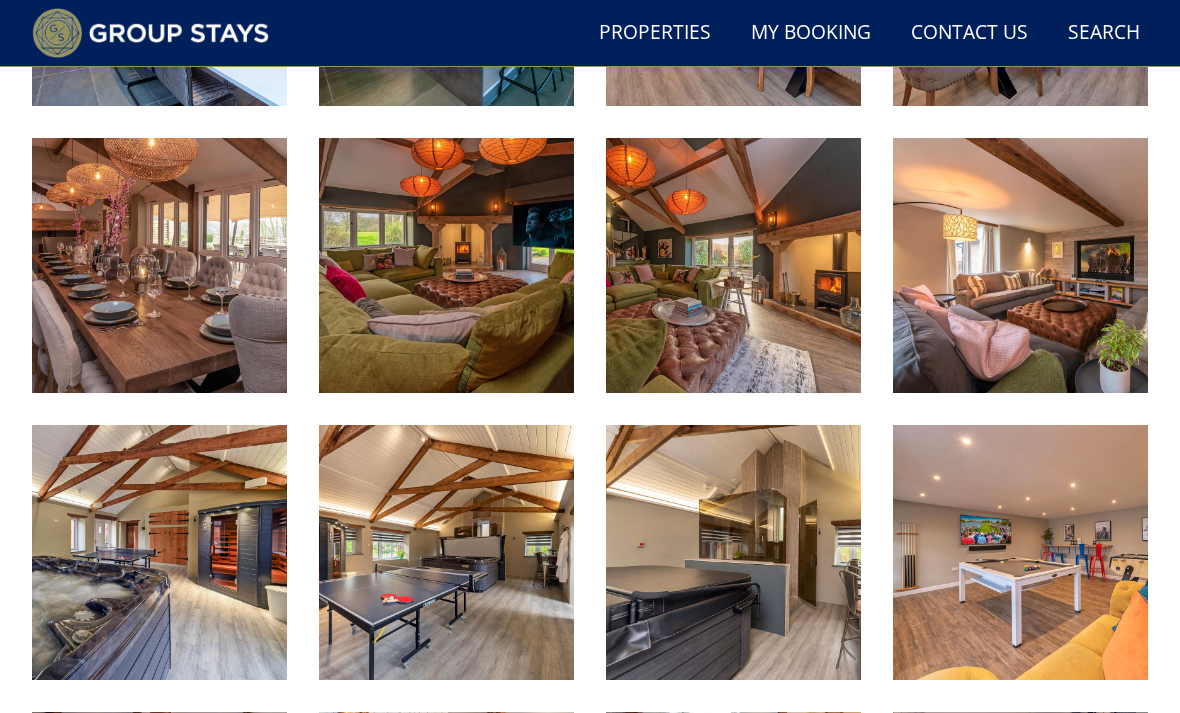 scroll, scrollTop: 2190, scrollLeft: 0, axis: vertical 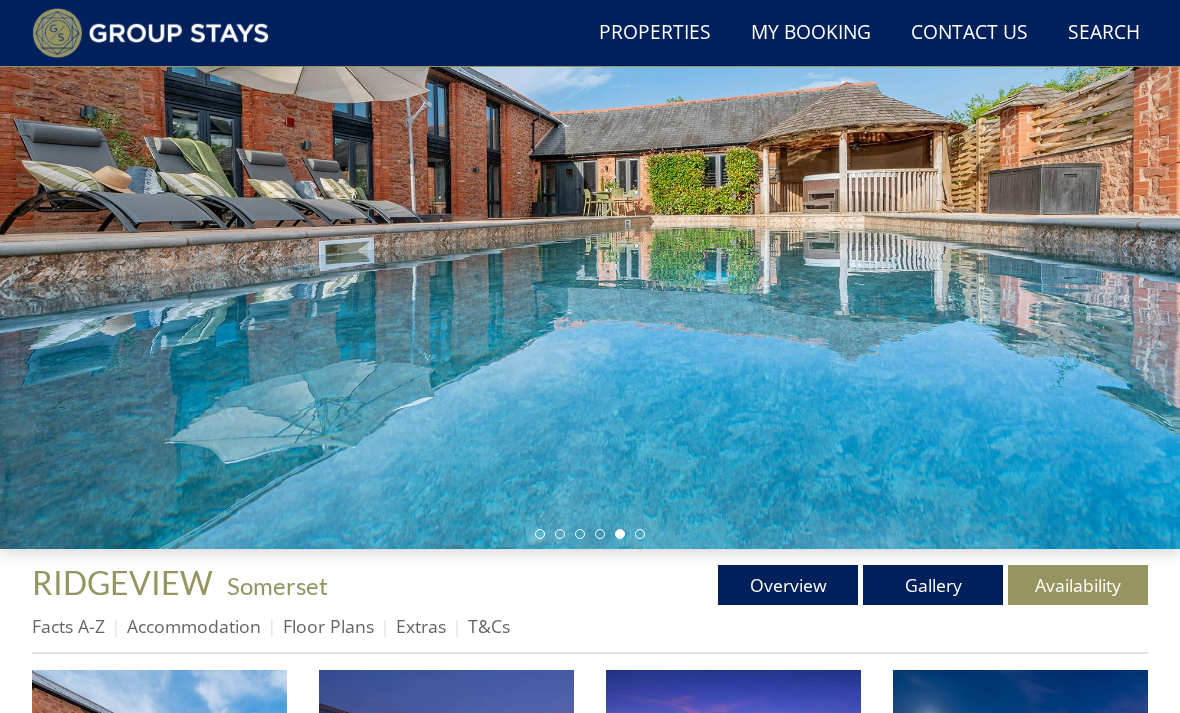 click on "Floor Plans" at bounding box center [328, 626] 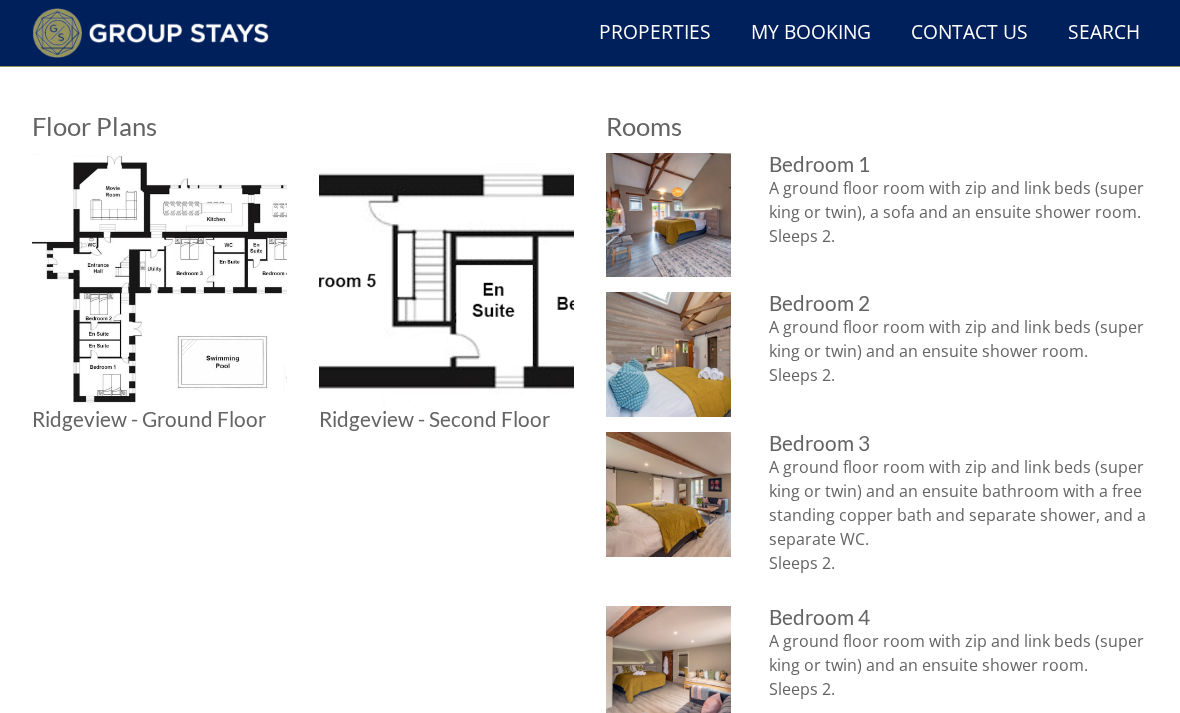 scroll, scrollTop: 820, scrollLeft: 0, axis: vertical 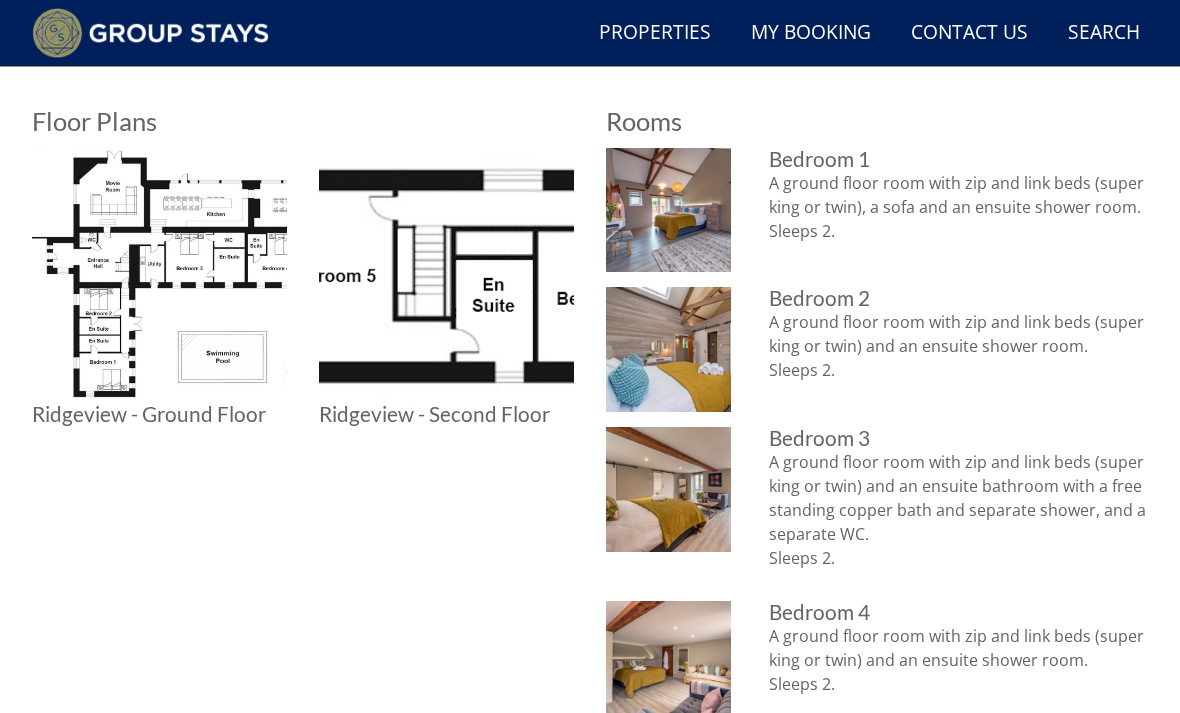 click at bounding box center (159, 275) 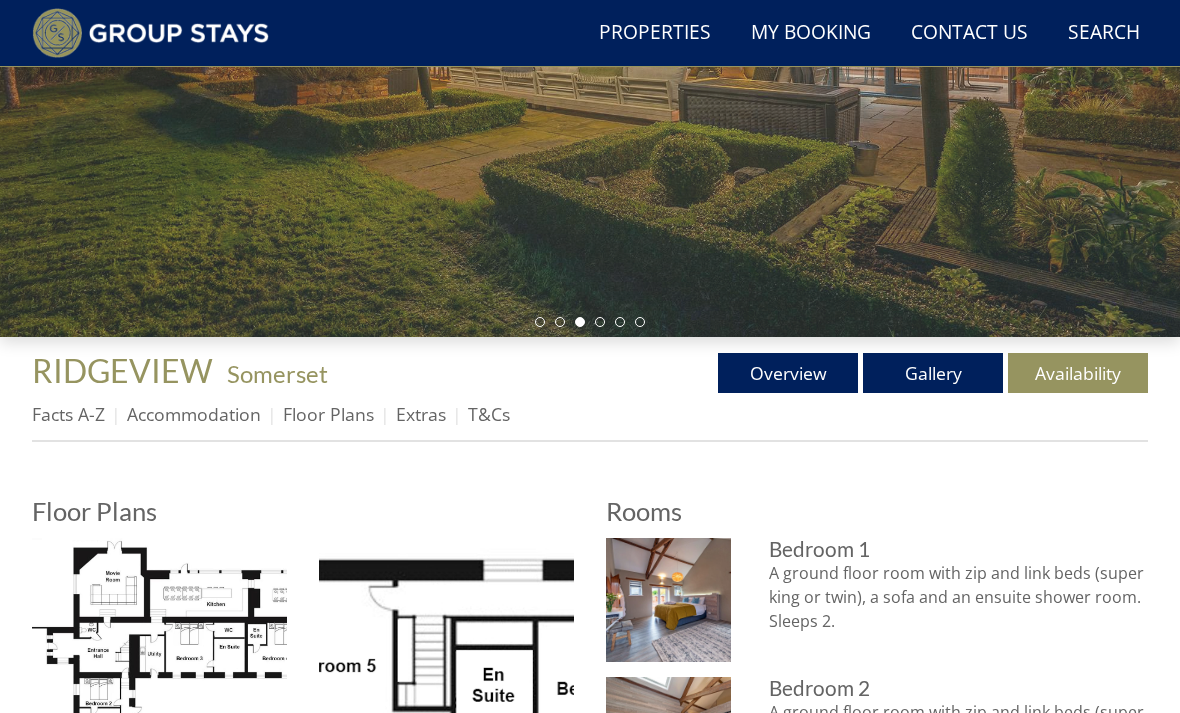 scroll, scrollTop: 444, scrollLeft: 0, axis: vertical 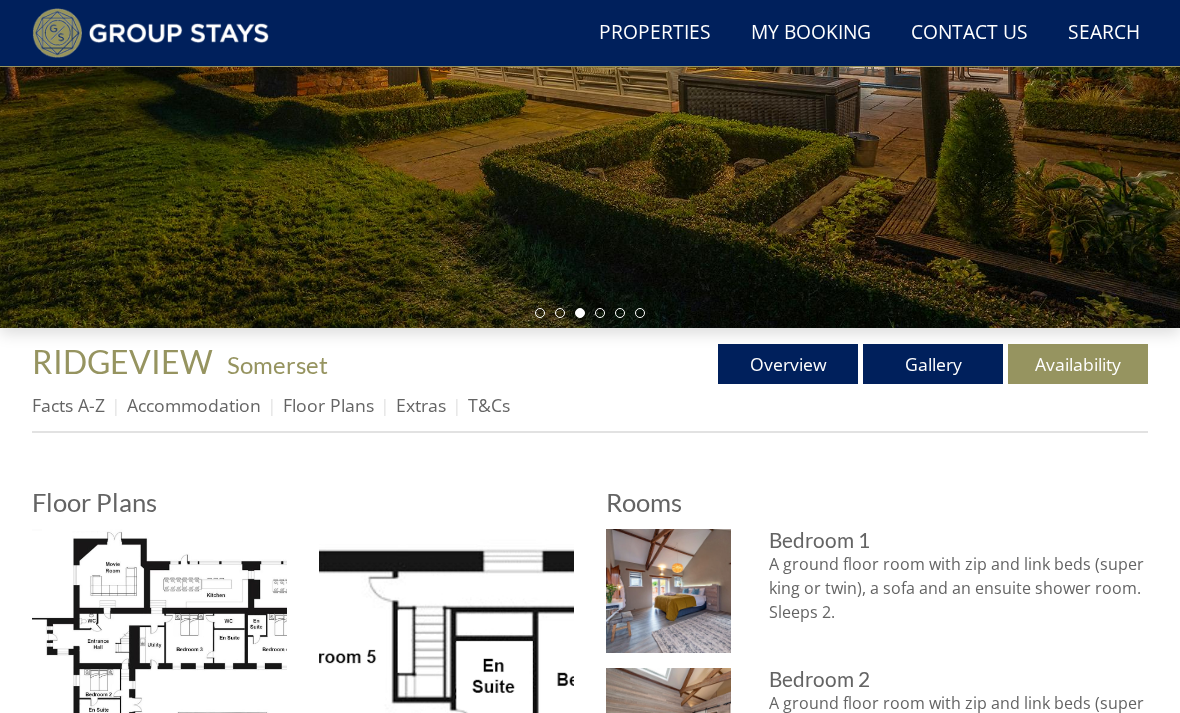 click on "Gallery" at bounding box center [933, 364] 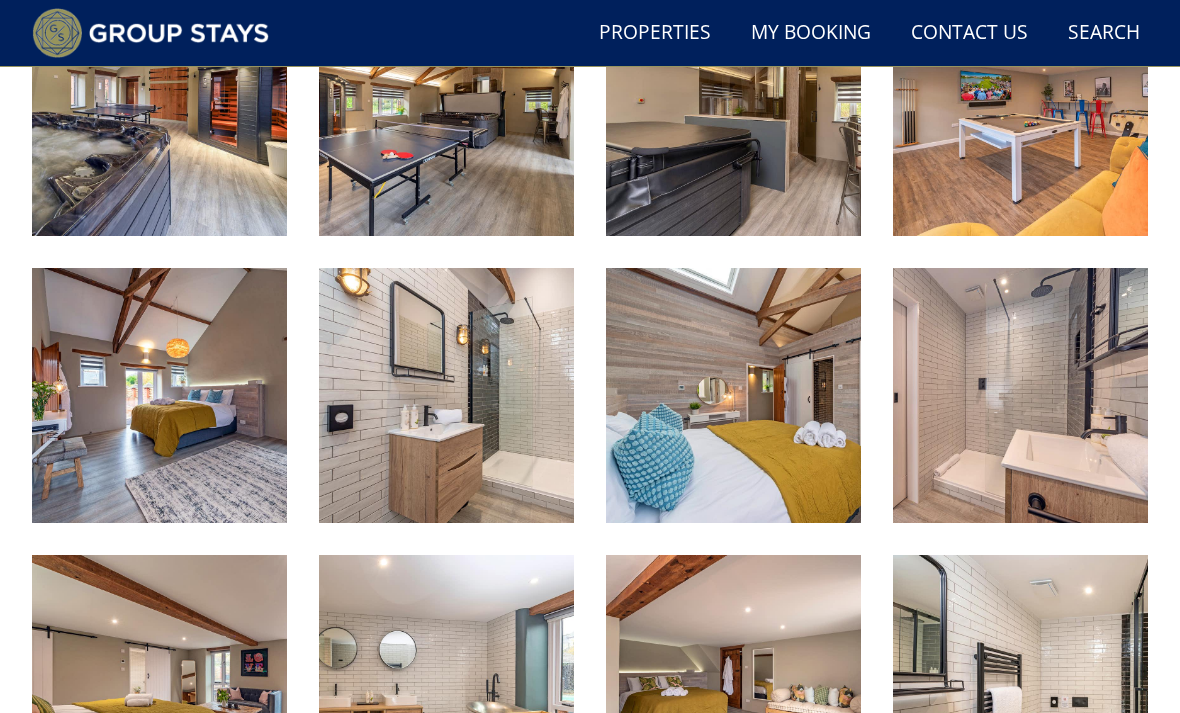 scroll, scrollTop: 3210, scrollLeft: 0, axis: vertical 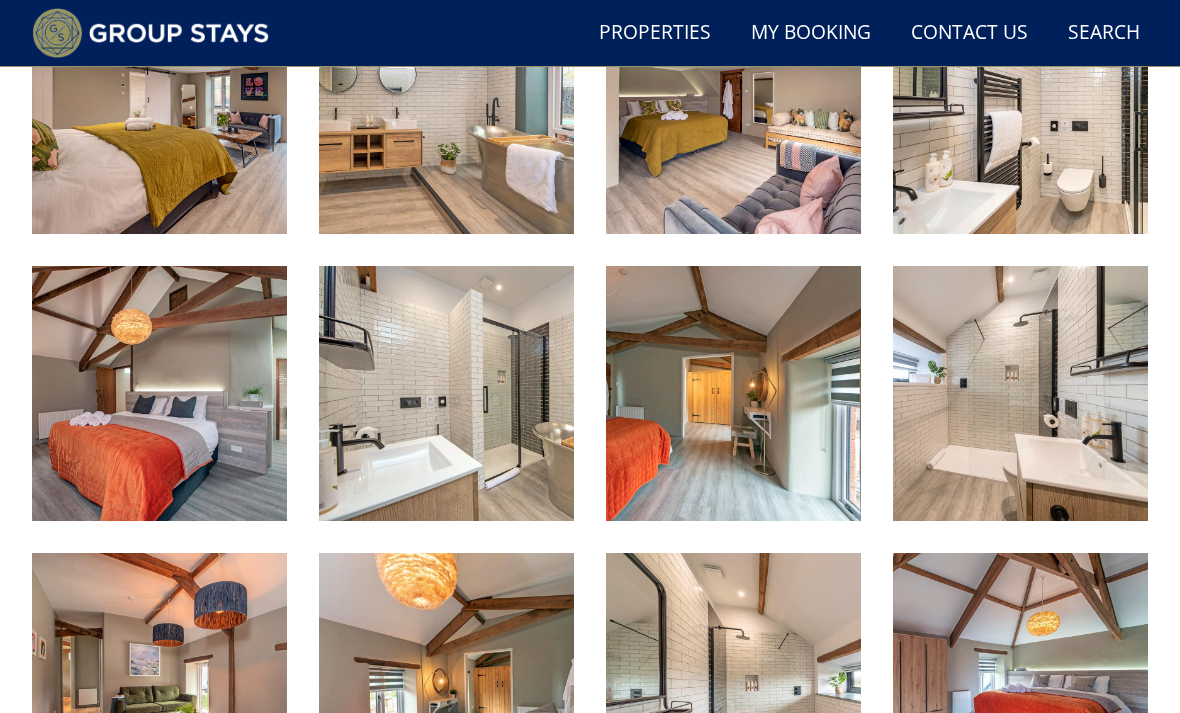 click at bounding box center [733, 393] 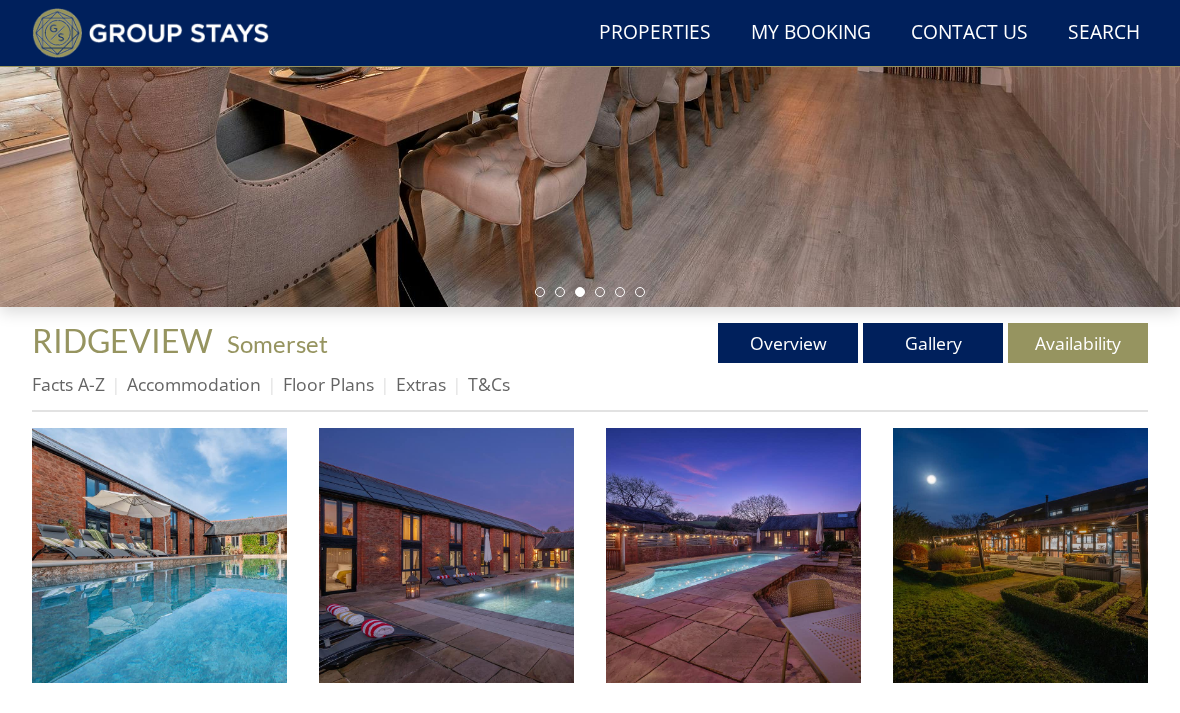 scroll, scrollTop: 473, scrollLeft: 0, axis: vertical 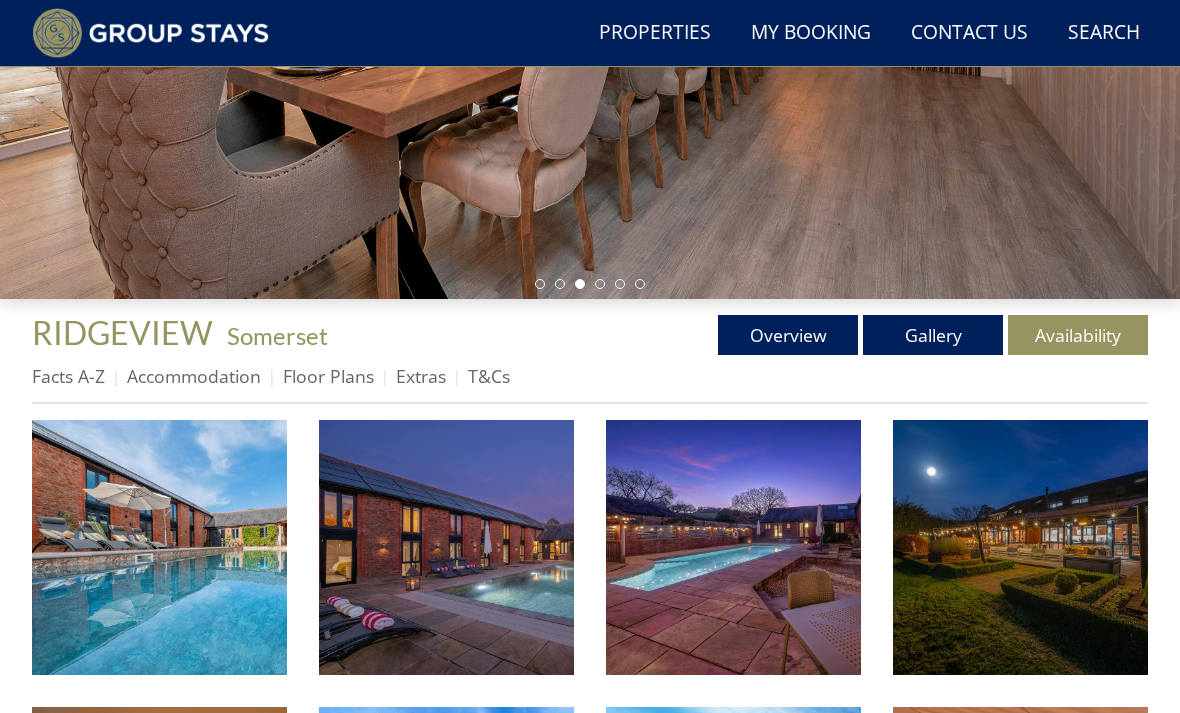 click on "Gallery" at bounding box center (933, 335) 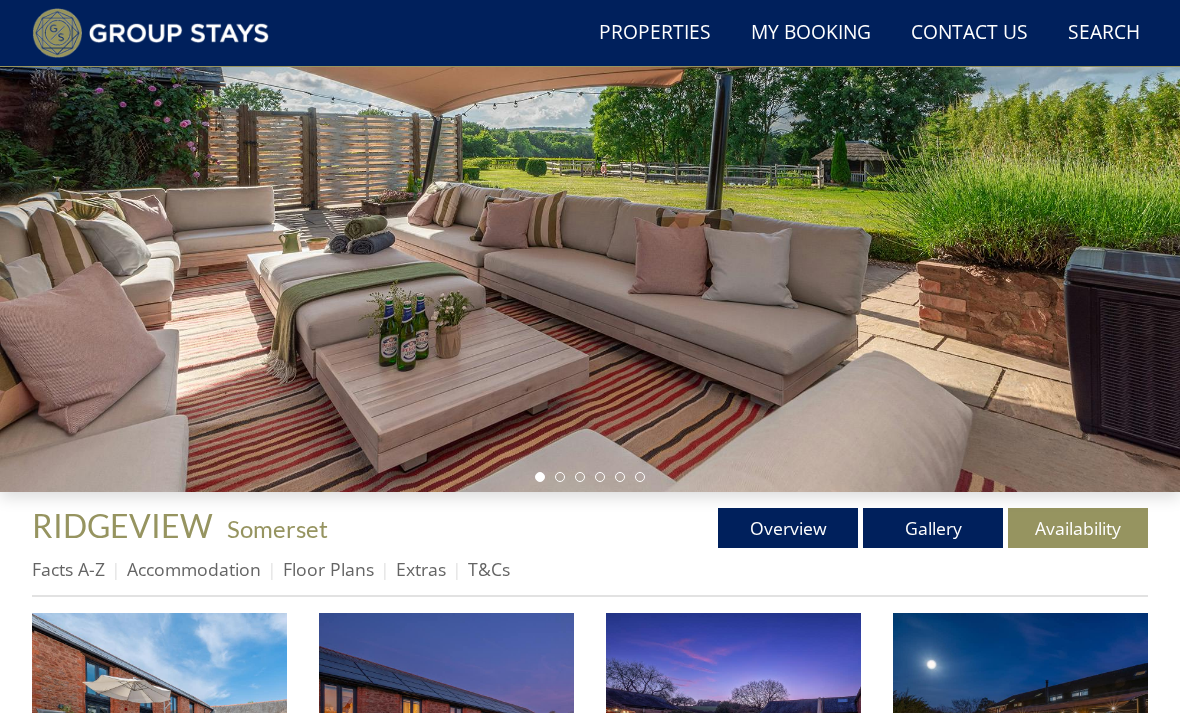 scroll, scrollTop: 278, scrollLeft: 0, axis: vertical 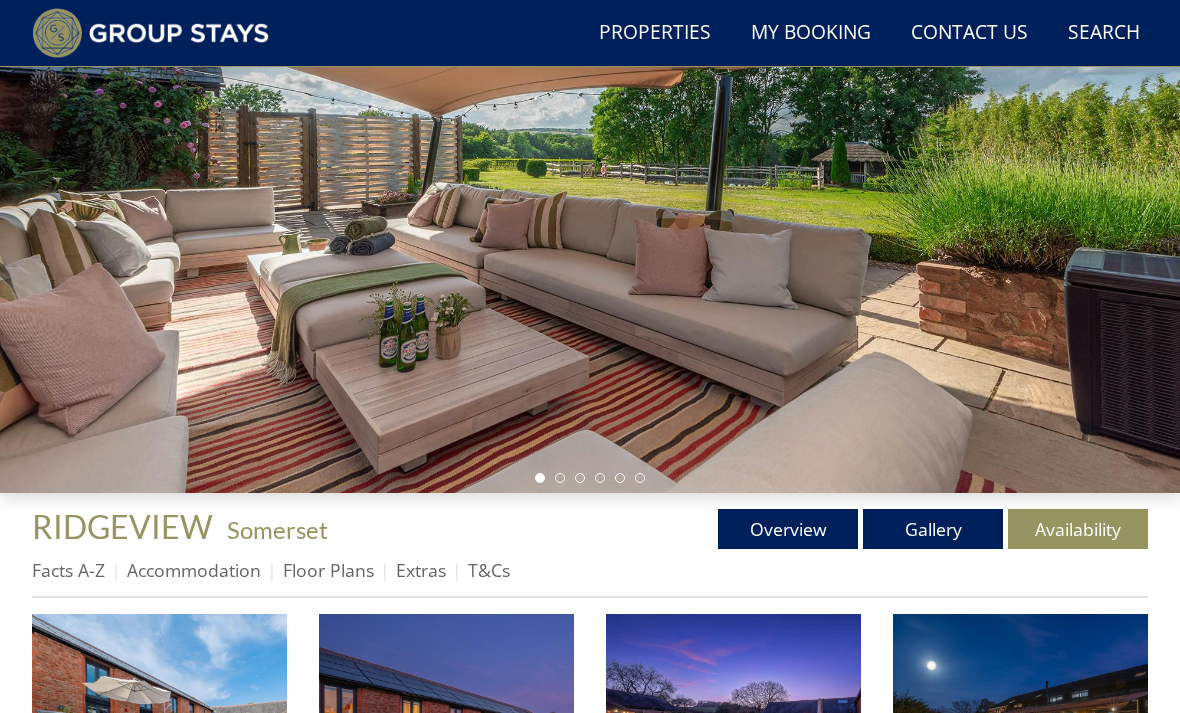 click on "Floor Plans" at bounding box center (328, 571) 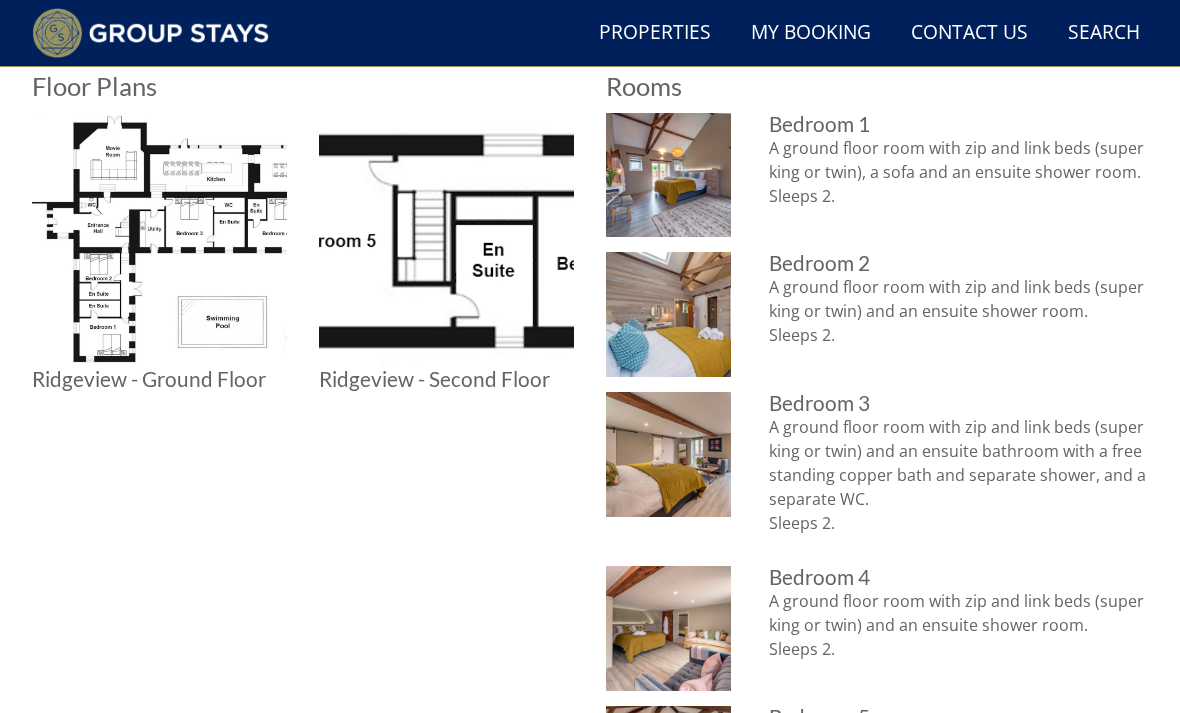 scroll, scrollTop: 856, scrollLeft: 0, axis: vertical 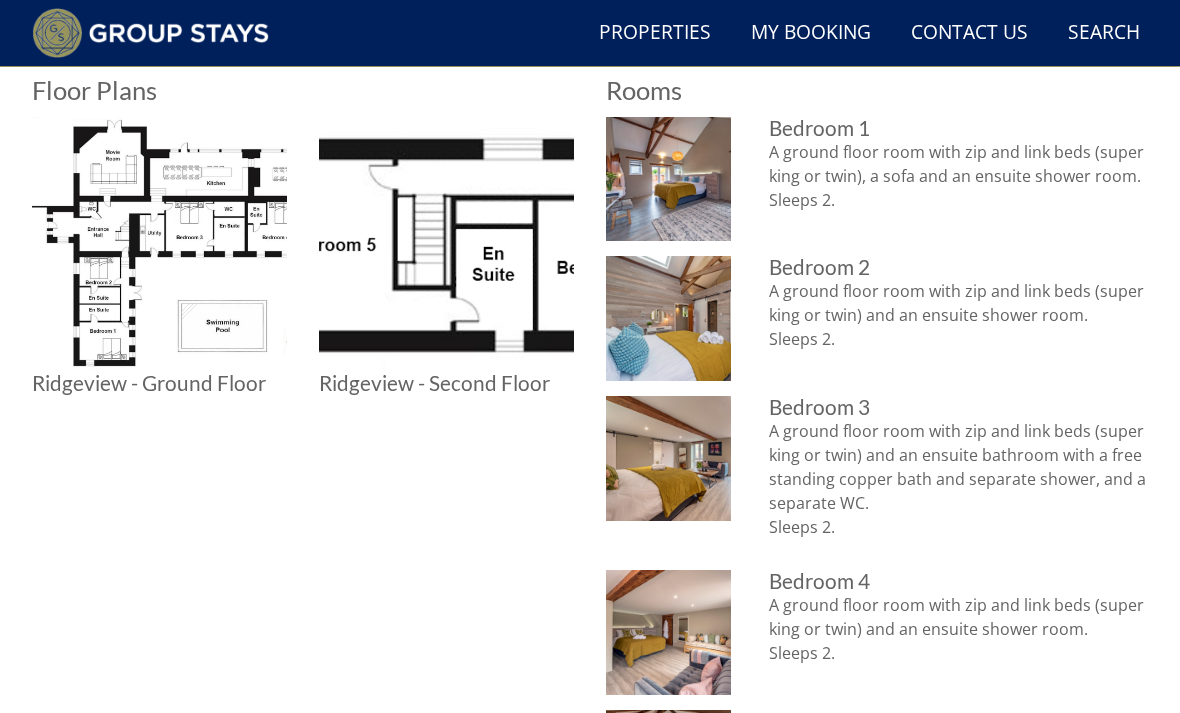 click at bounding box center [159, 244] 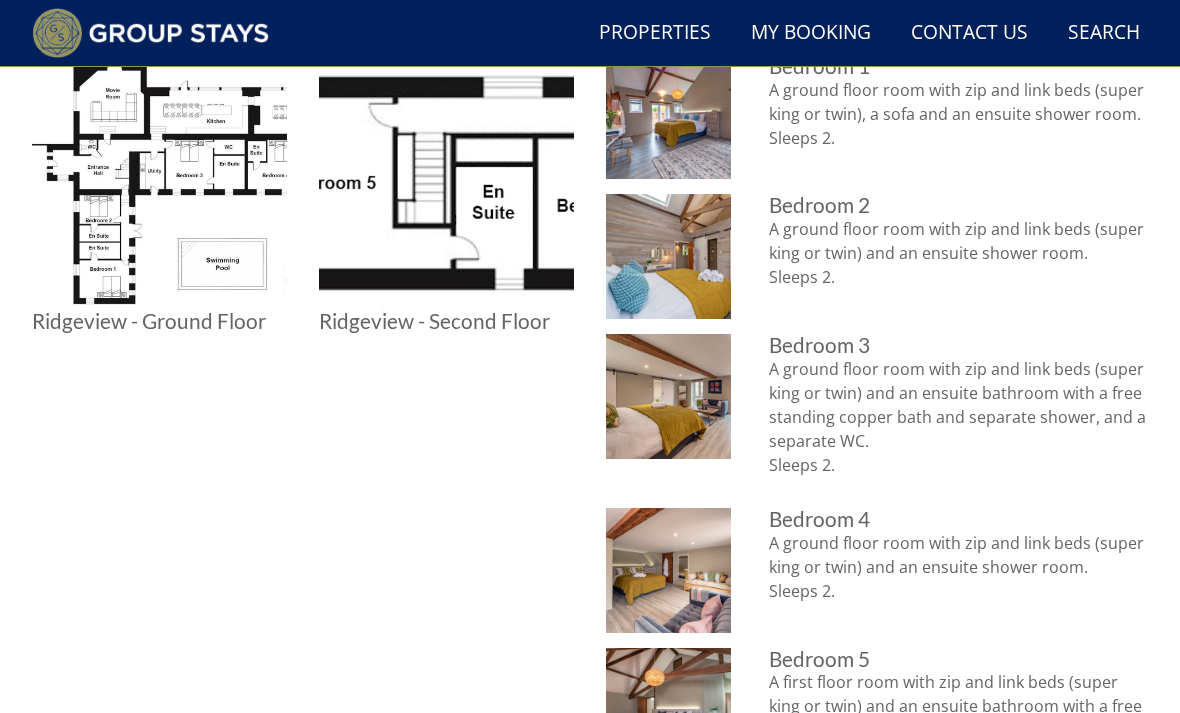 scroll, scrollTop: 942, scrollLeft: 0, axis: vertical 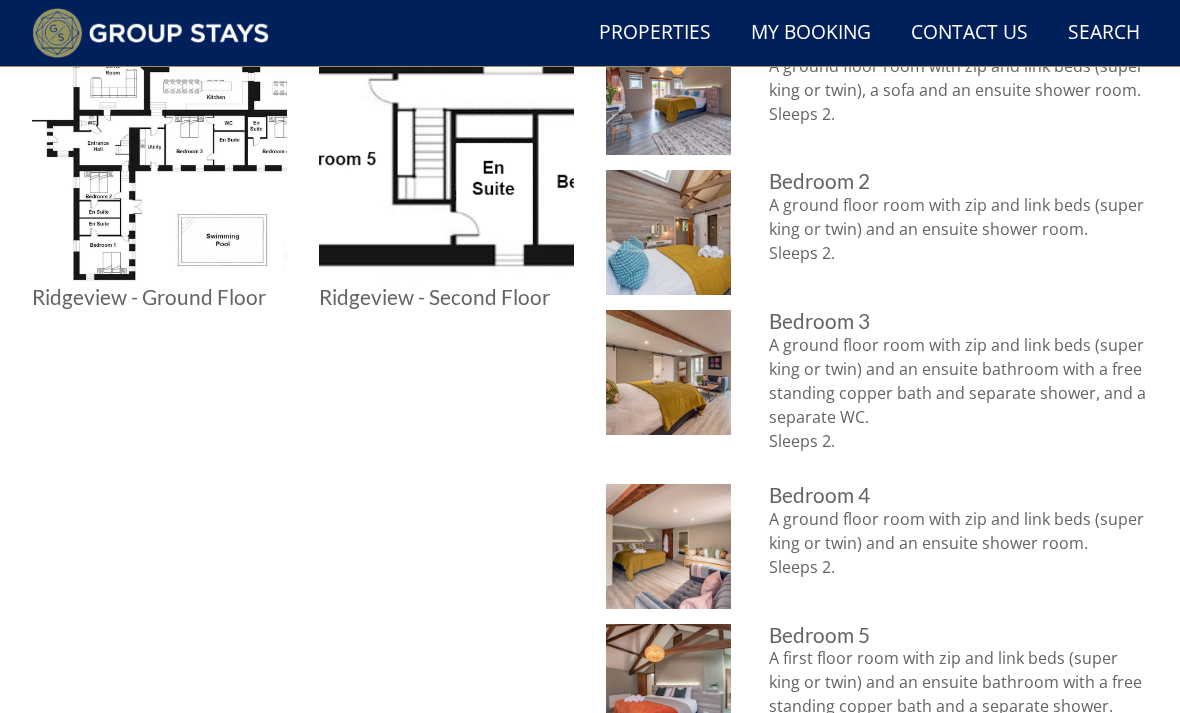 click at bounding box center [446, 158] 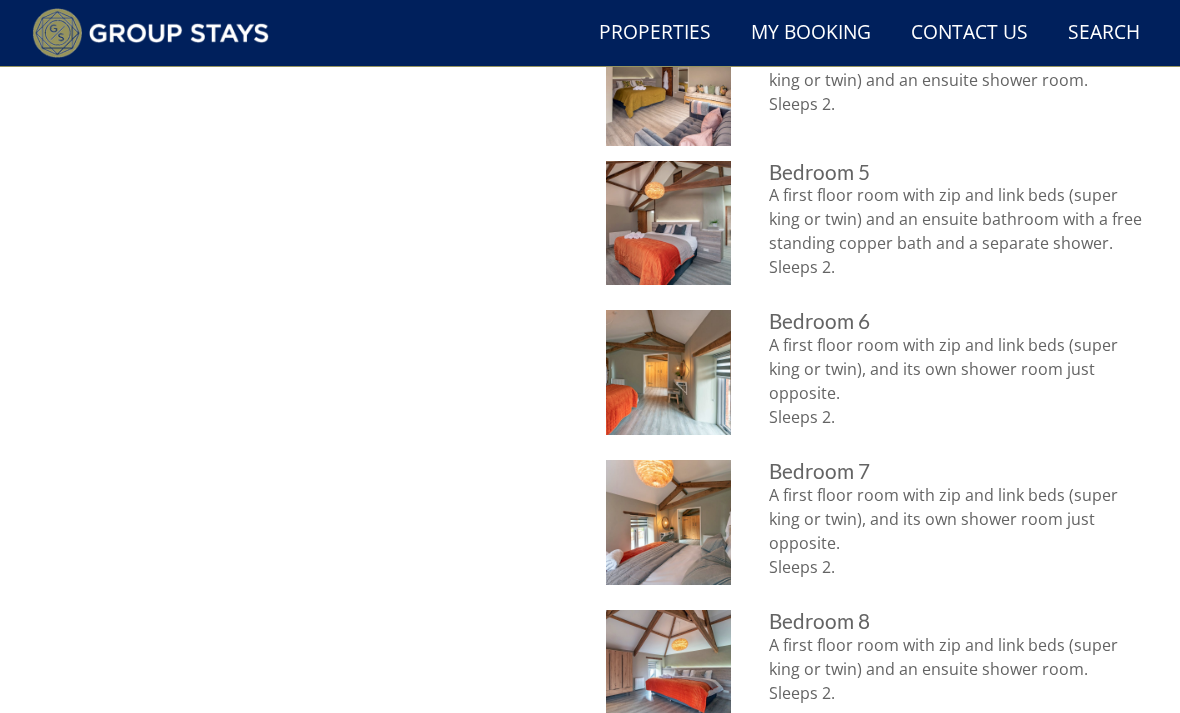 scroll, scrollTop: 1403, scrollLeft: 0, axis: vertical 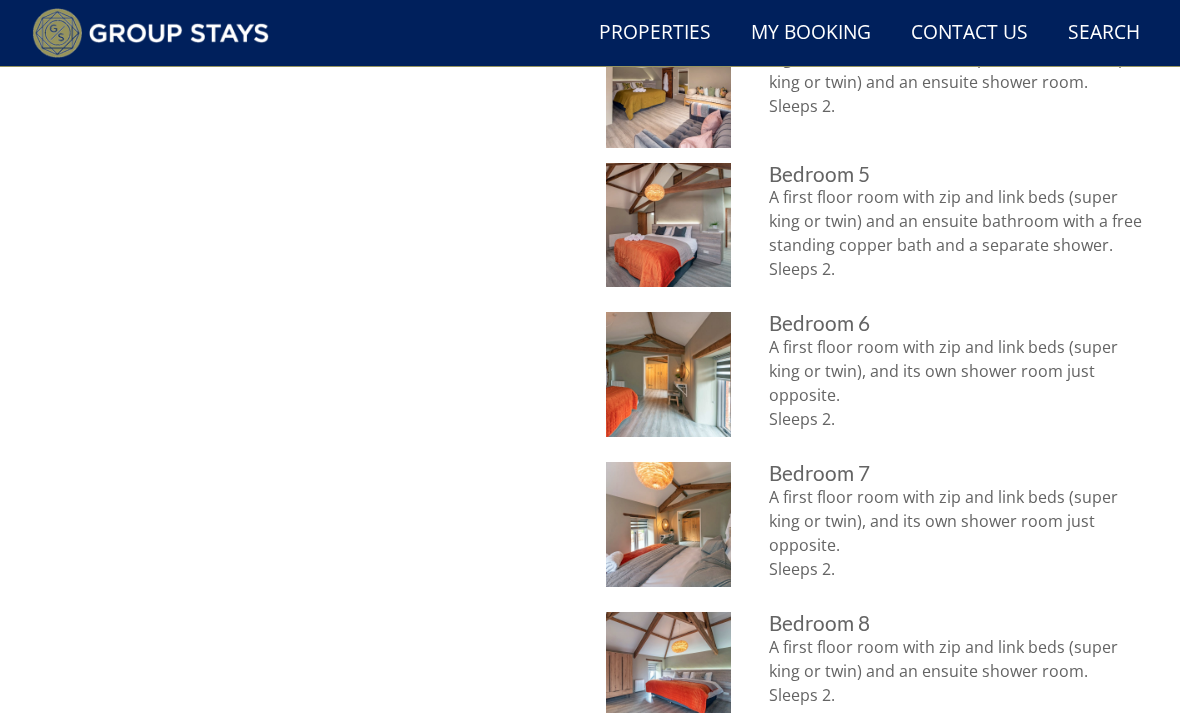 click at bounding box center (668, 374) 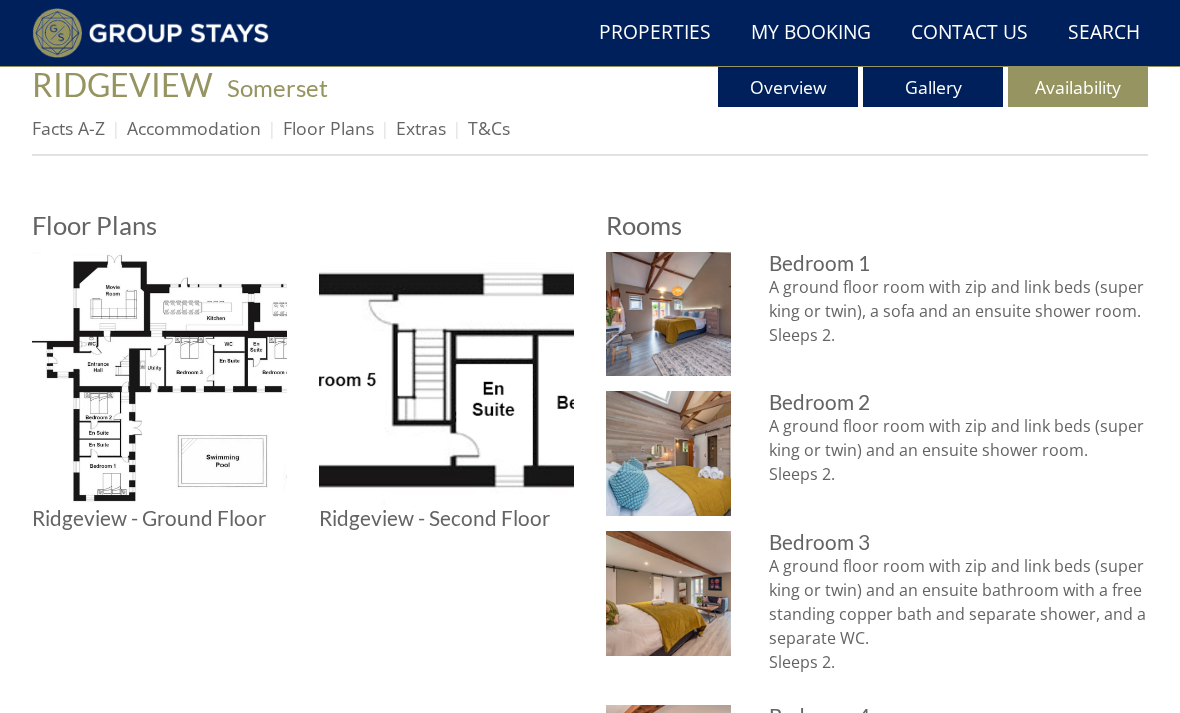 scroll, scrollTop: 700, scrollLeft: 0, axis: vertical 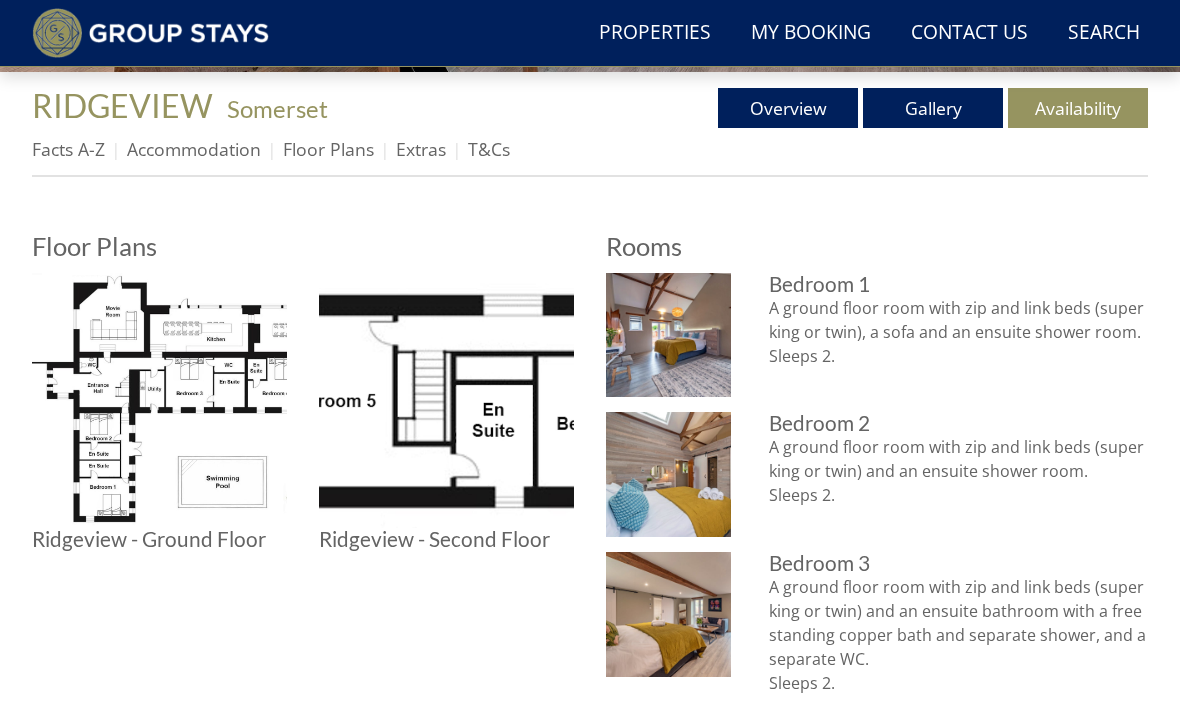 click at bounding box center [446, 400] 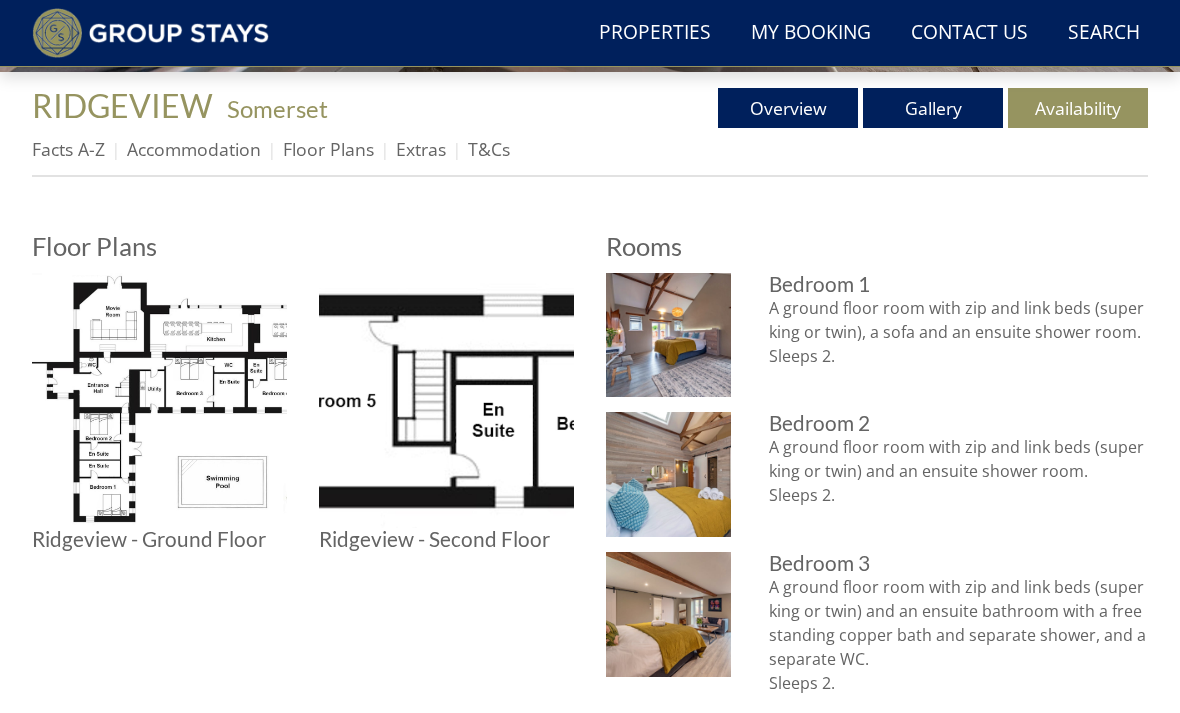 click at bounding box center (446, 400) 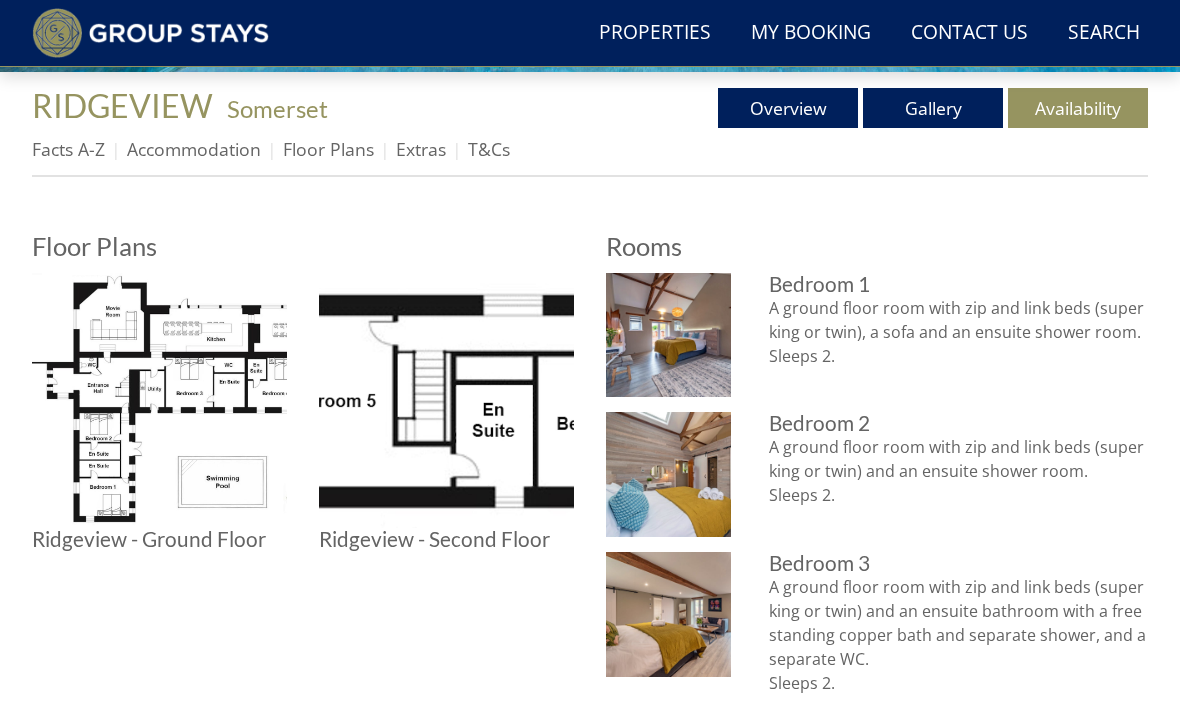click at bounding box center [159, 400] 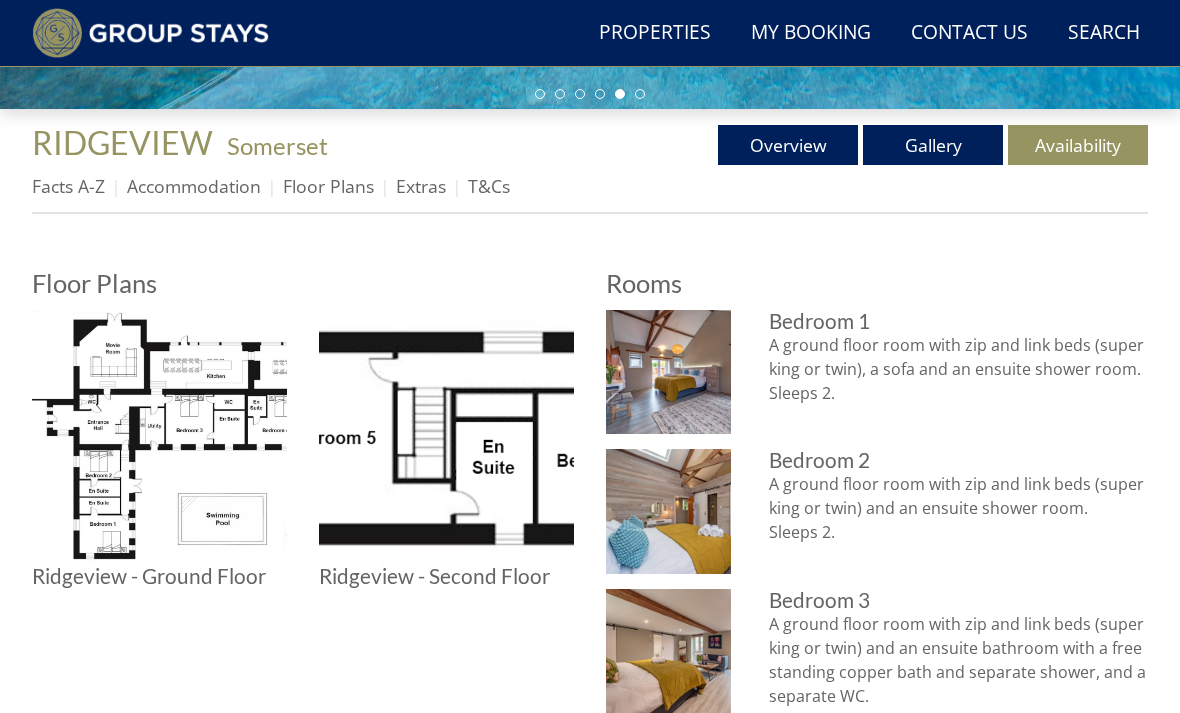 scroll, scrollTop: 671, scrollLeft: 0, axis: vertical 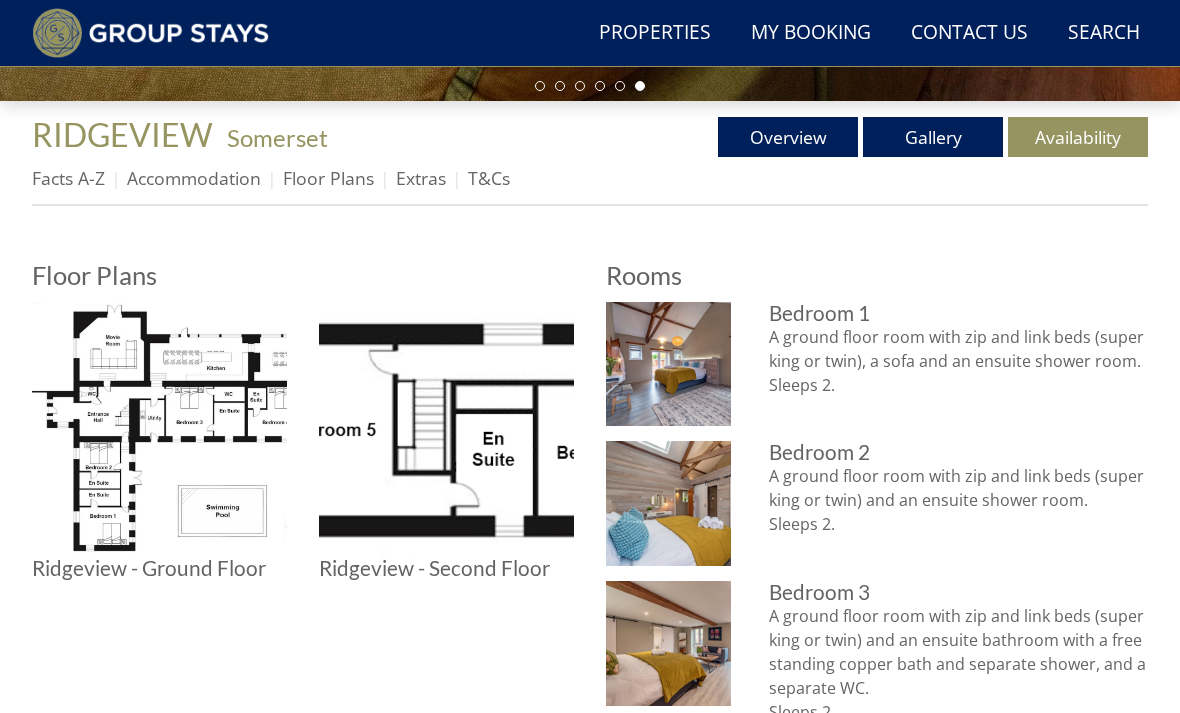 click at bounding box center (446, 429) 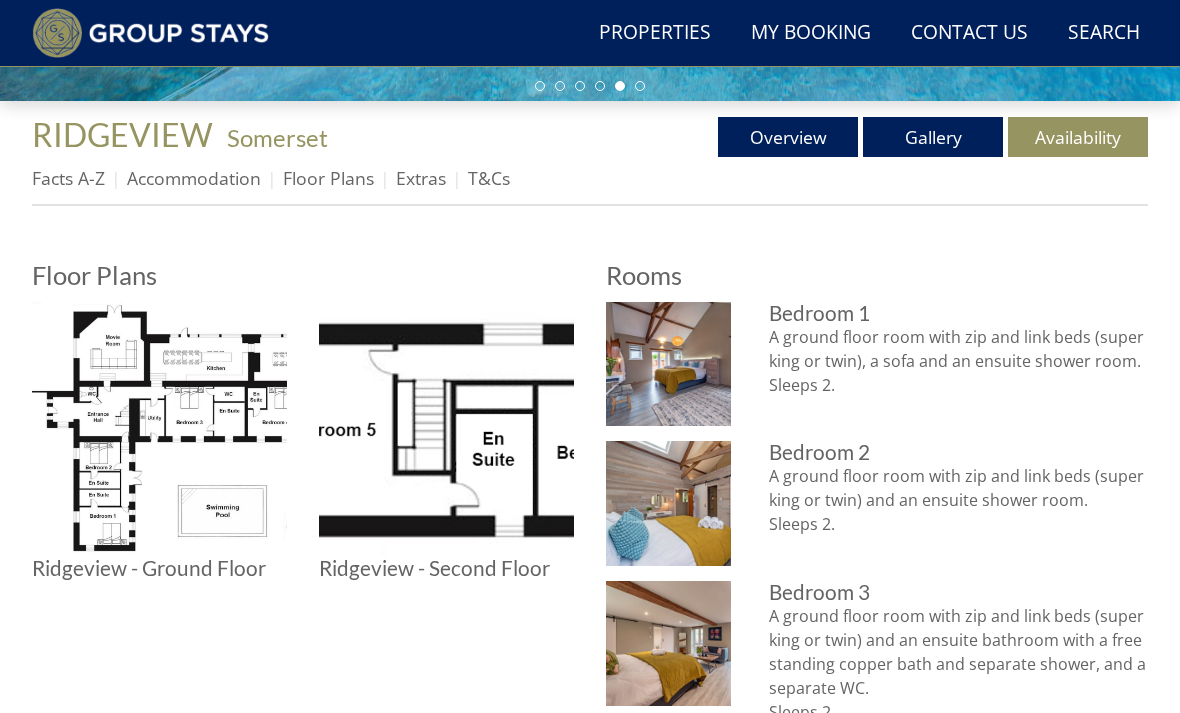 click on "Extras" at bounding box center (421, 178) 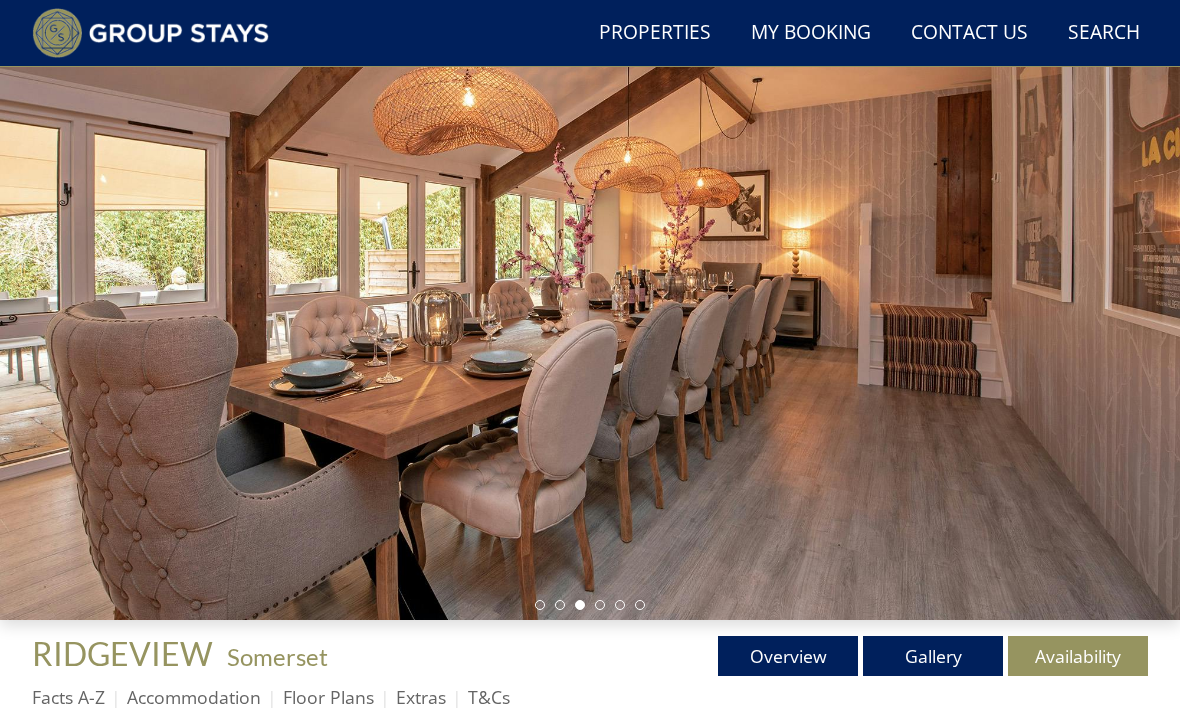 scroll, scrollTop: 150, scrollLeft: 0, axis: vertical 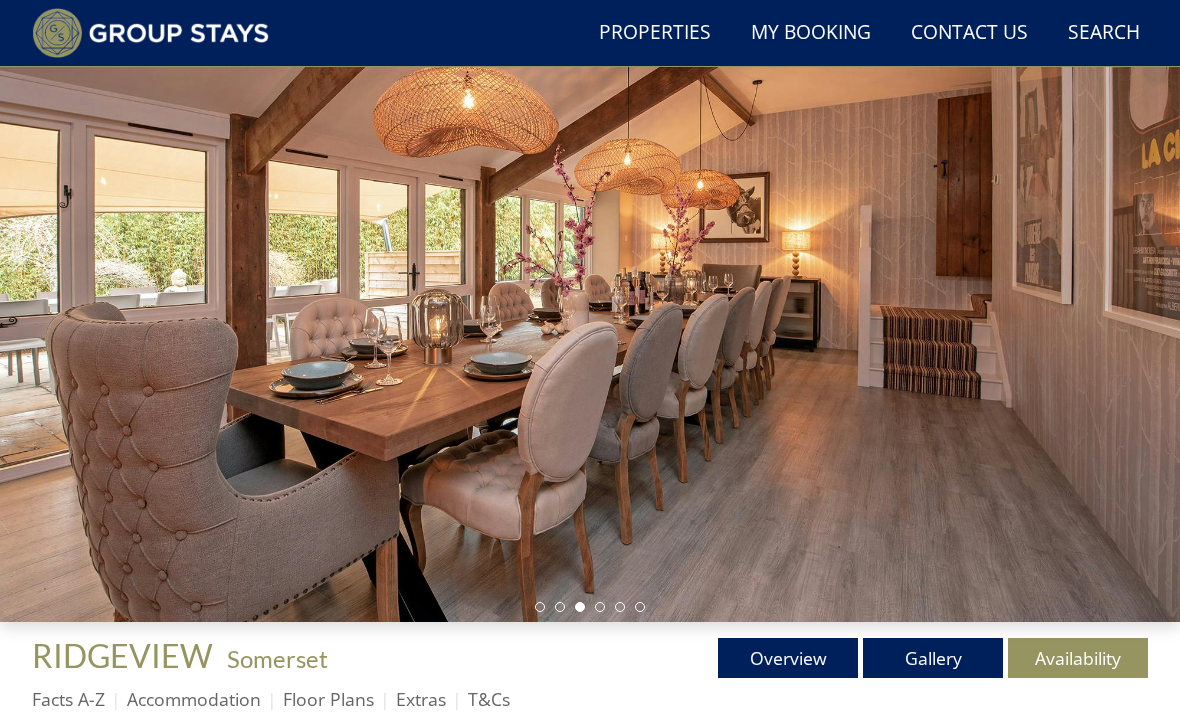 click at bounding box center [590, 291] 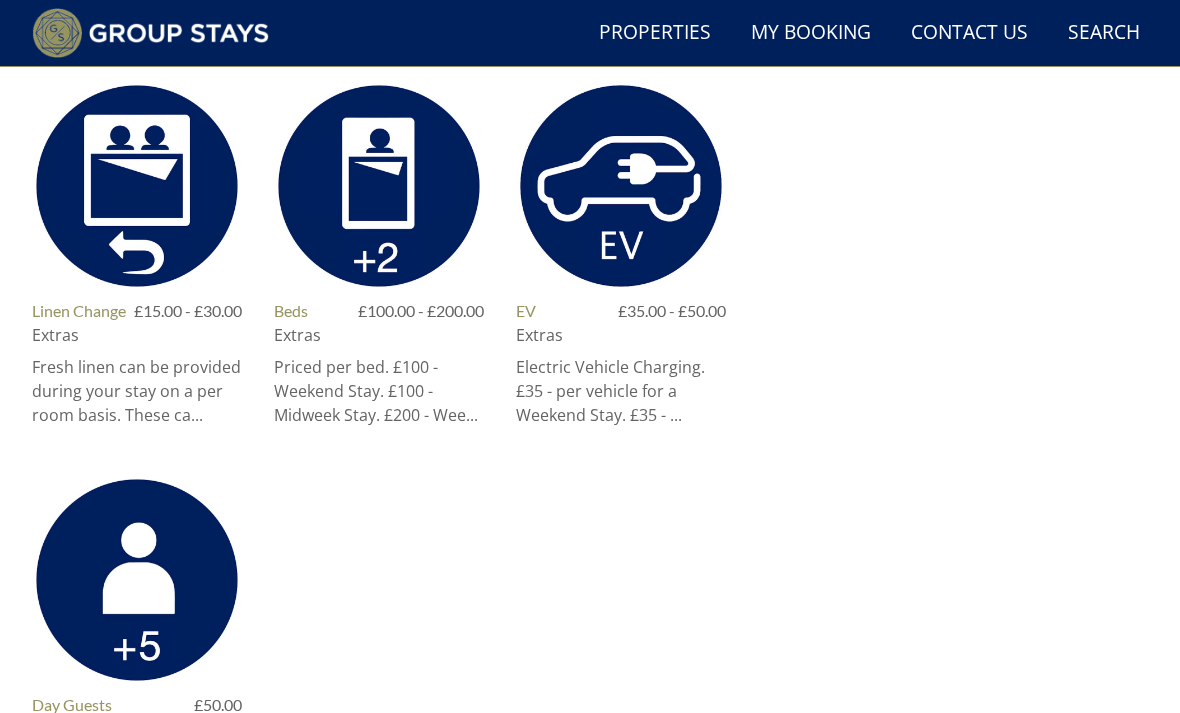 scroll, scrollTop: 1014, scrollLeft: 0, axis: vertical 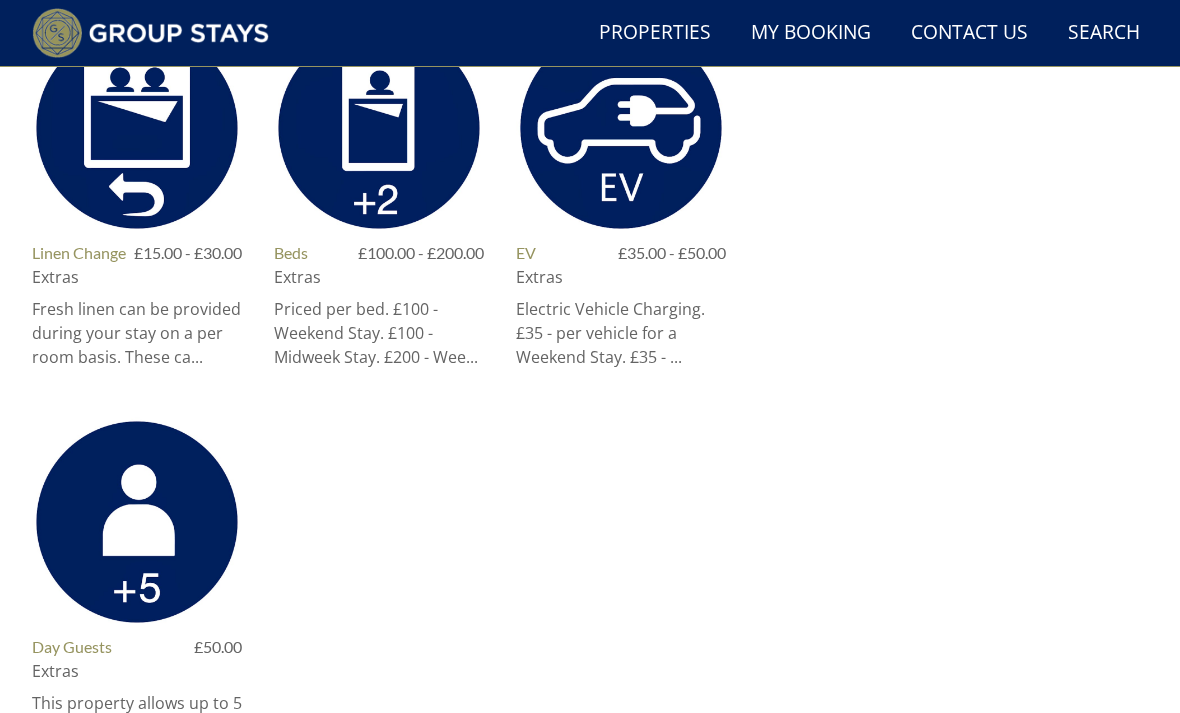 click on "Priced per bed.
£100 - Weekend Stay.
£100 - Midweek Stay.
£200 - Wee..." at bounding box center [379, 333] 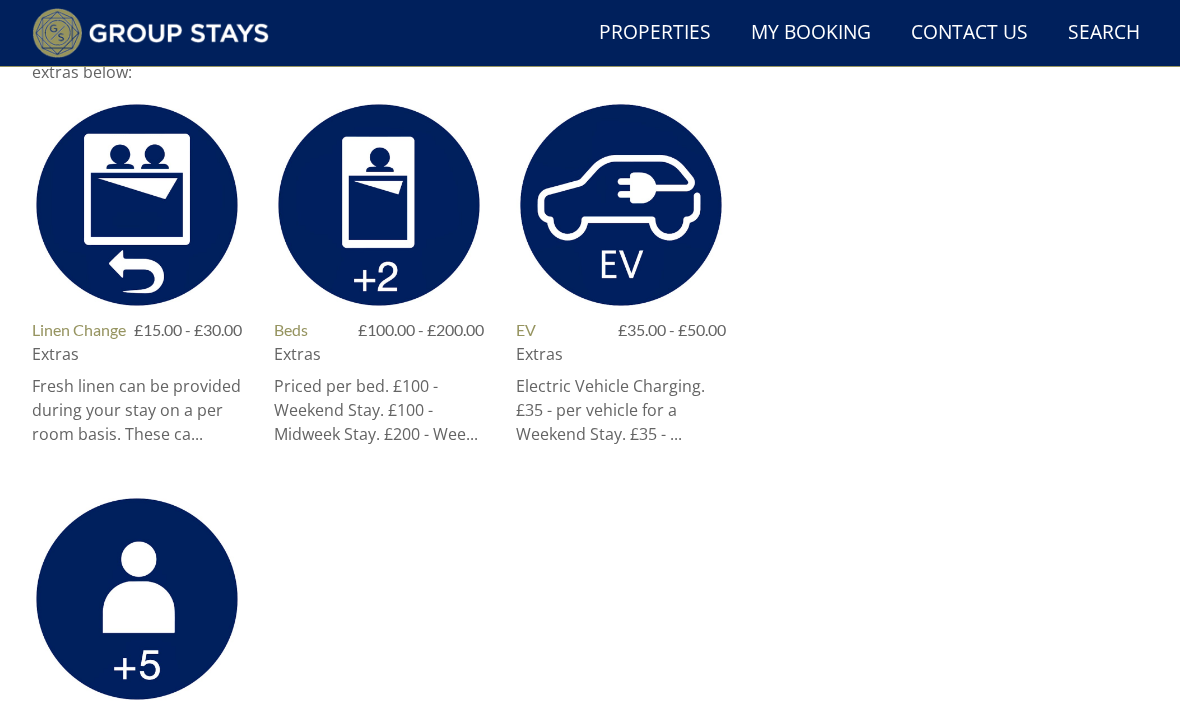 scroll, scrollTop: 920, scrollLeft: 0, axis: vertical 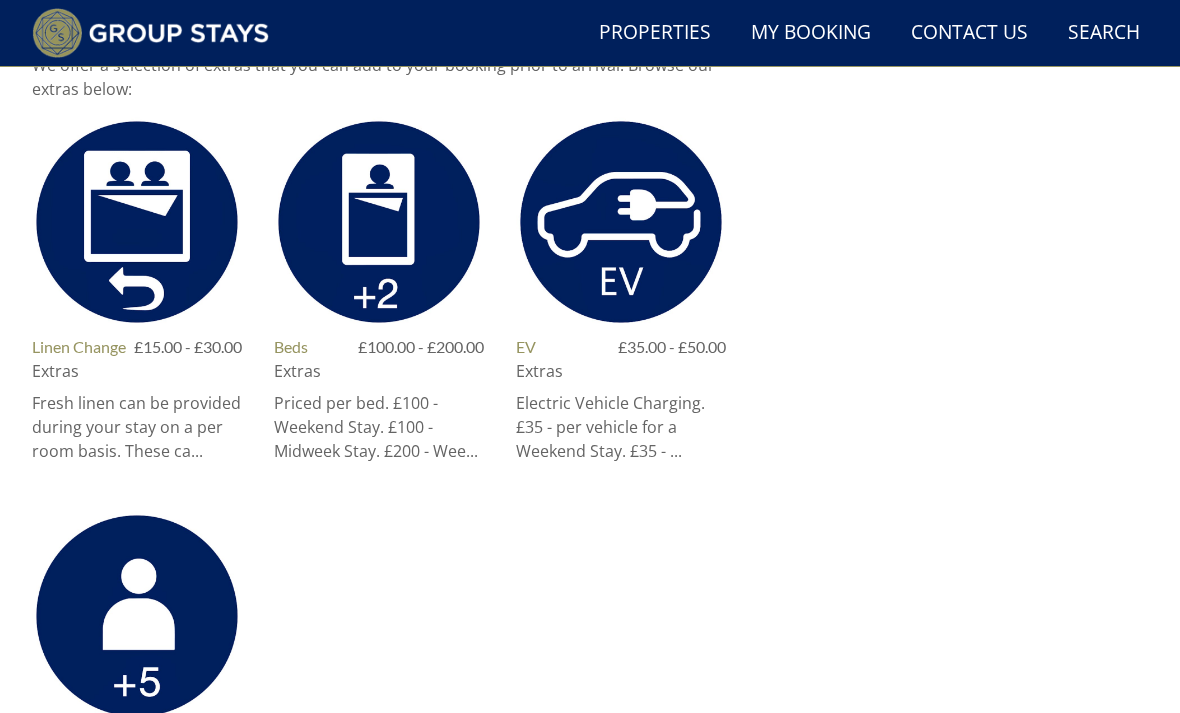 click at bounding box center [379, 222] 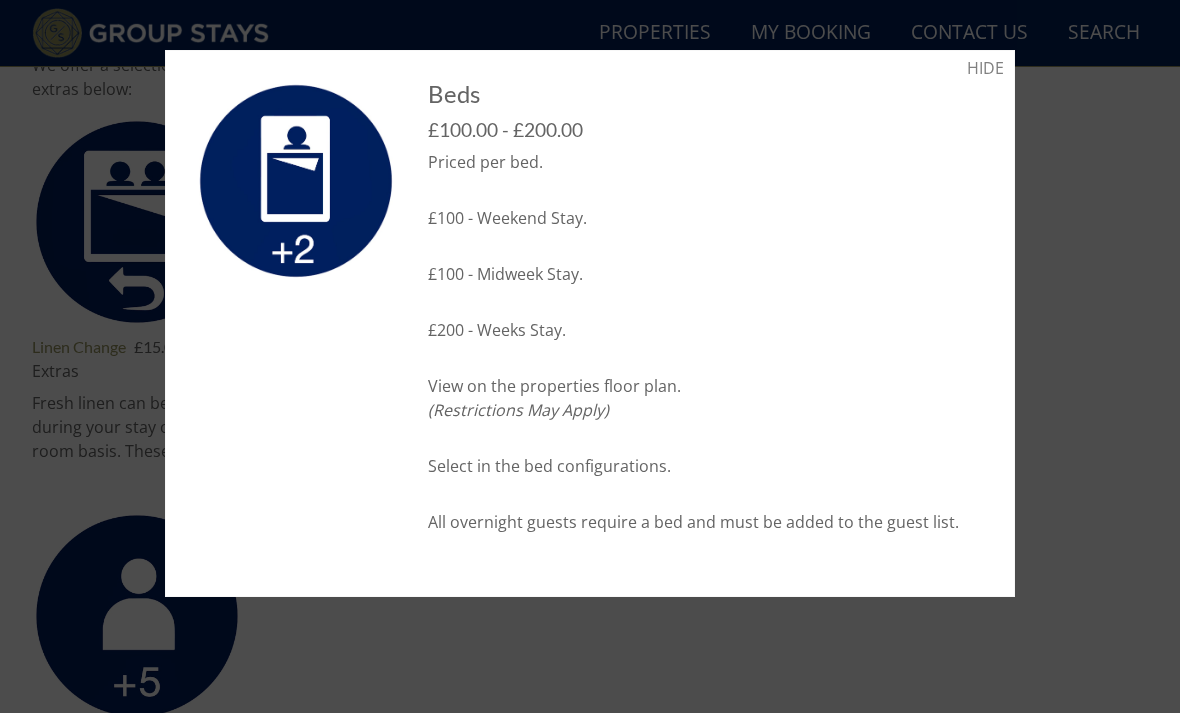 click on "HIDE" at bounding box center [985, 68] 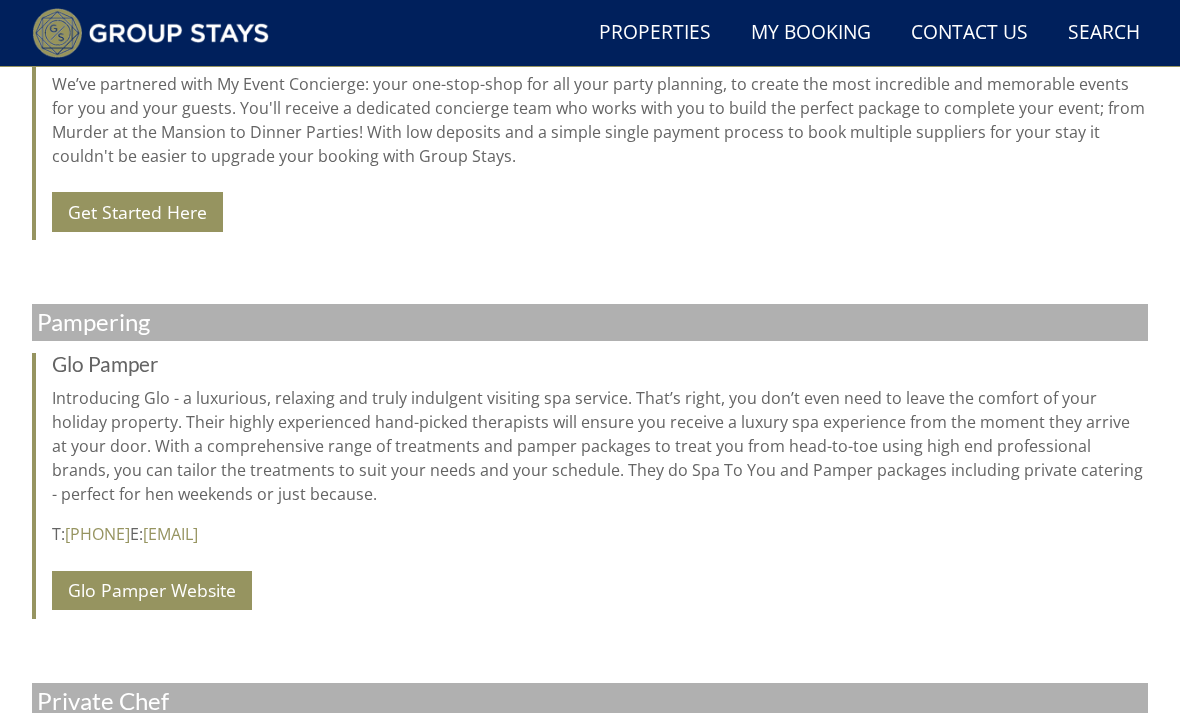 click on "Get Started Here" at bounding box center (137, 211) 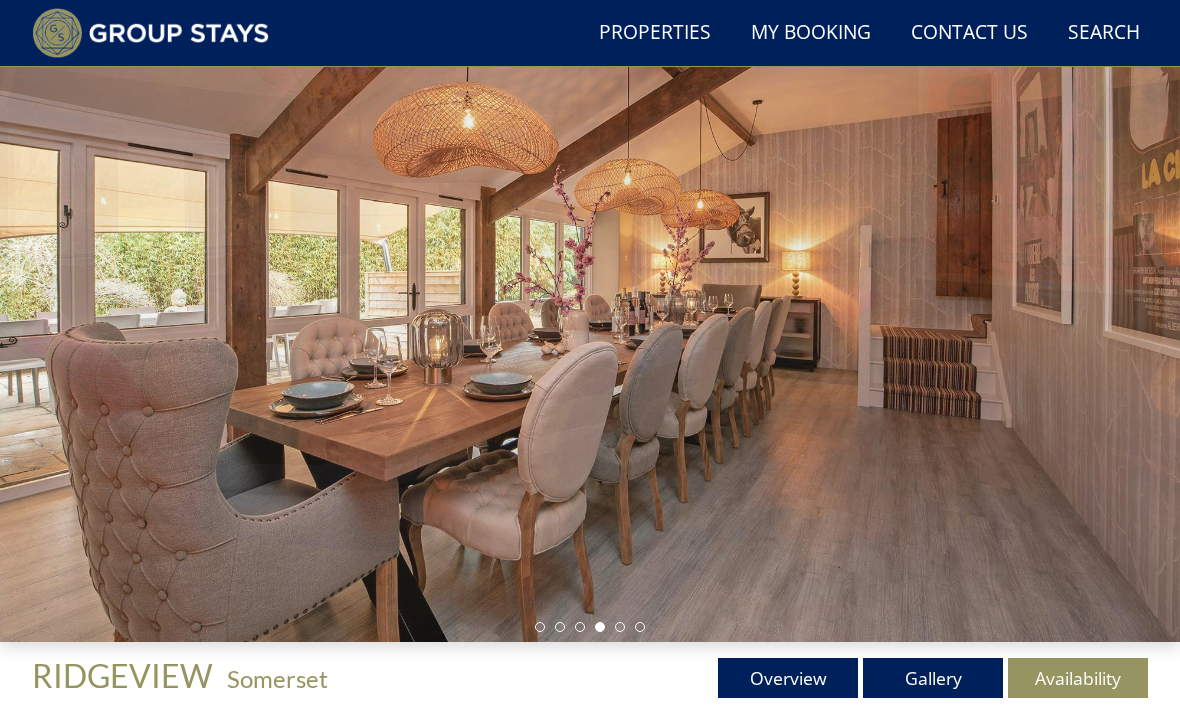 scroll, scrollTop: 130, scrollLeft: 0, axis: vertical 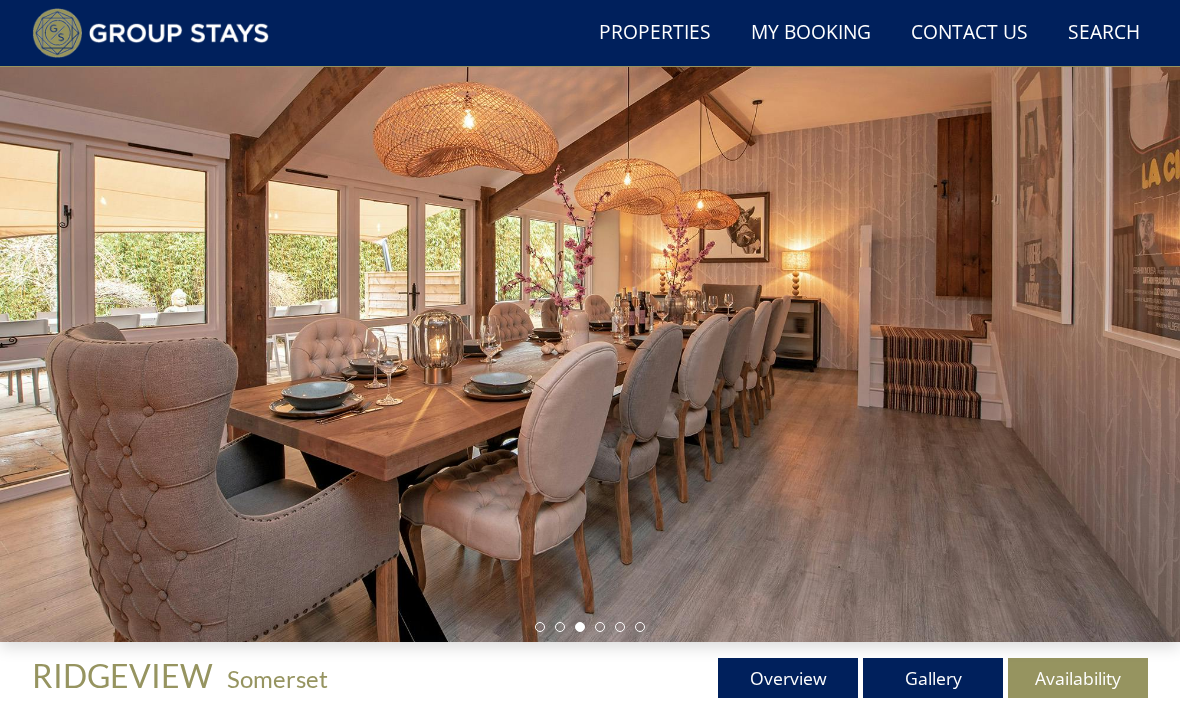 click at bounding box center (590, 311) 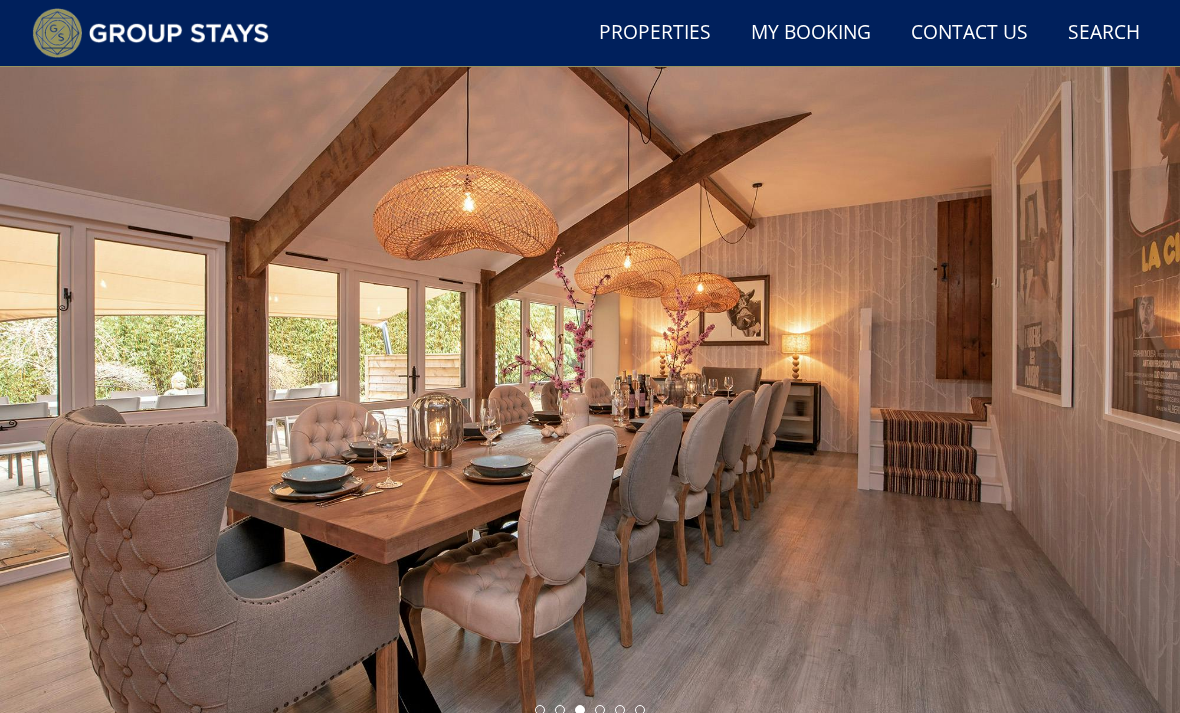 scroll, scrollTop: 0, scrollLeft: 0, axis: both 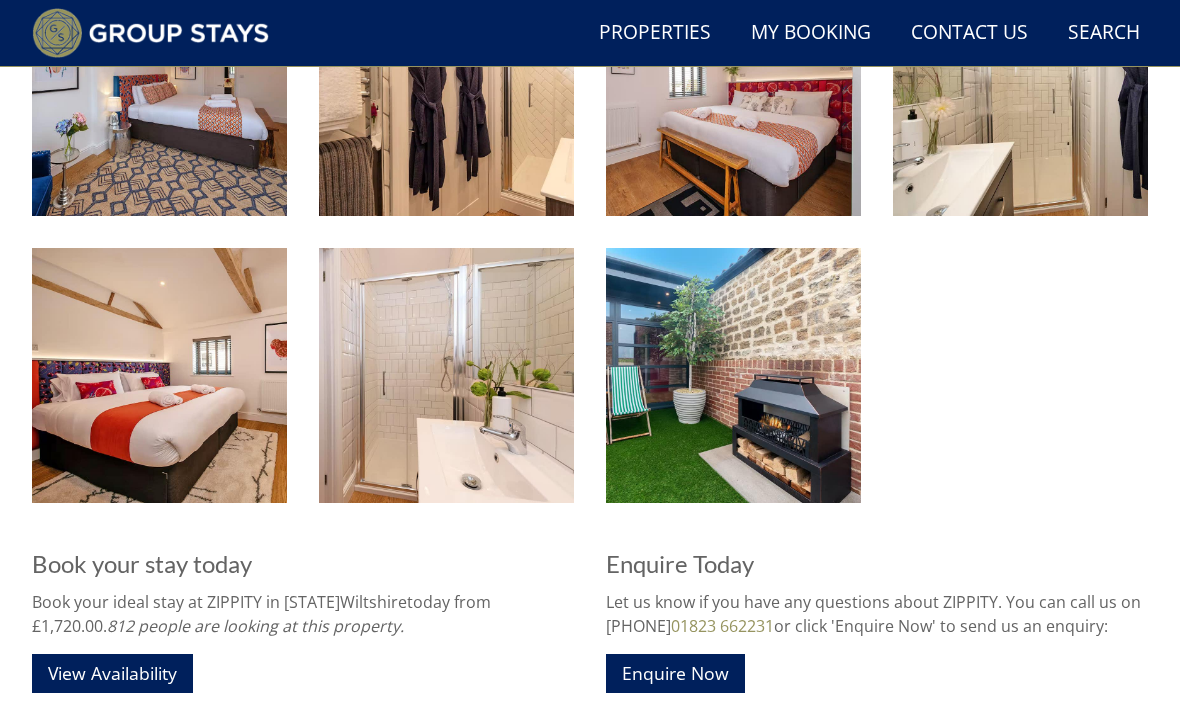 click on "View Availability" at bounding box center (112, 673) 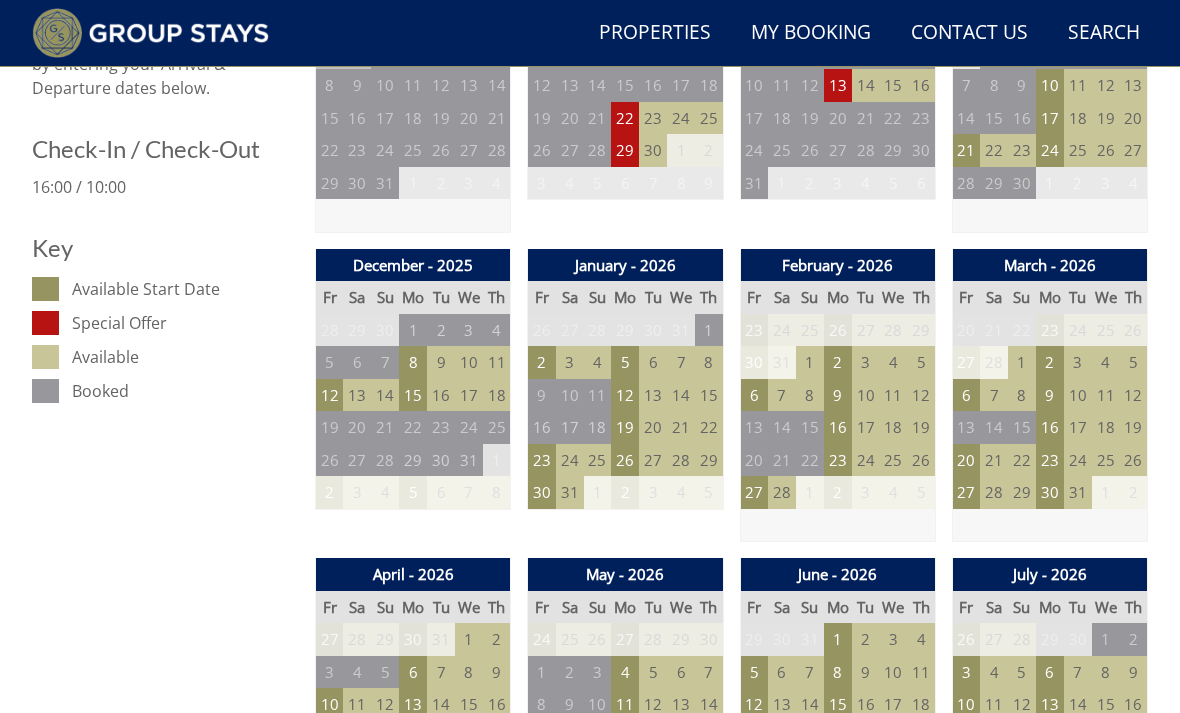 scroll, scrollTop: 954, scrollLeft: 0, axis: vertical 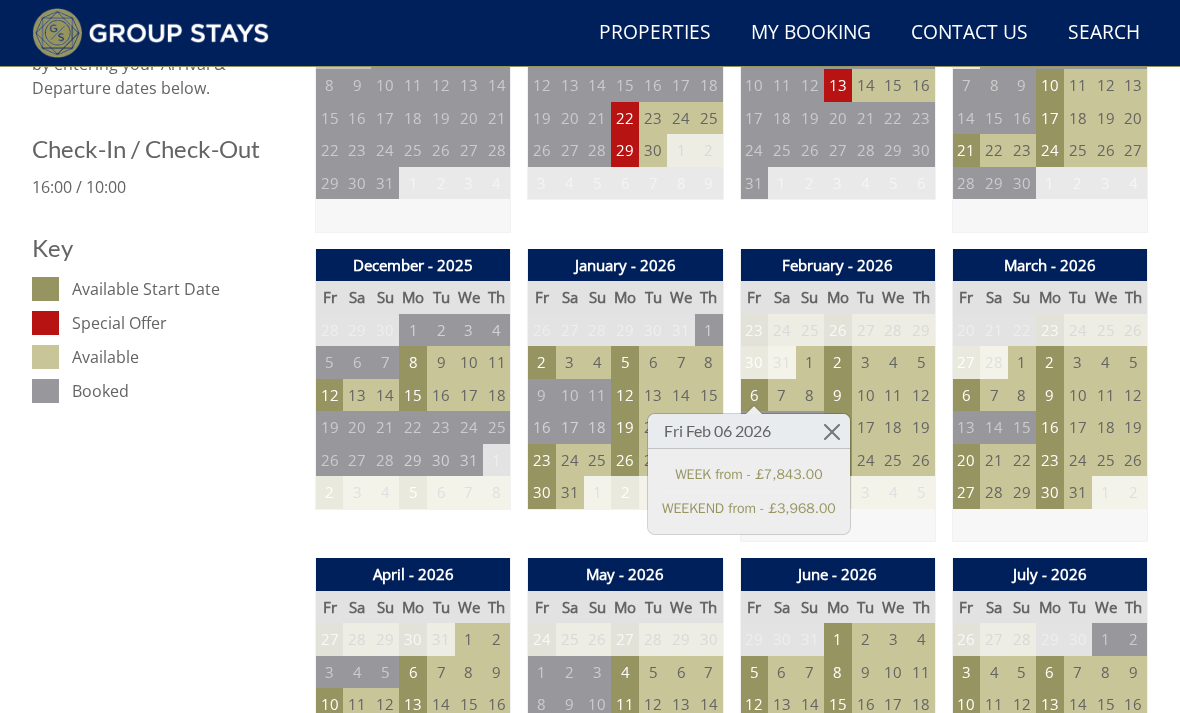 click at bounding box center (832, 431) 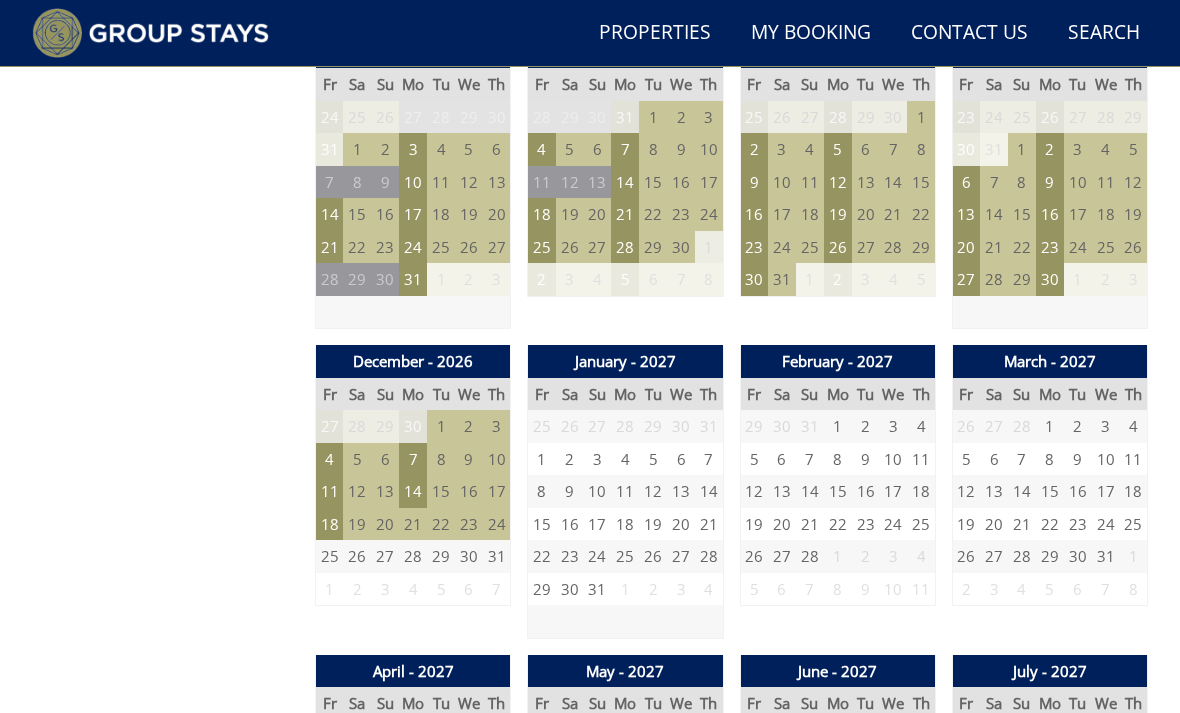 scroll, scrollTop: 1786, scrollLeft: 0, axis: vertical 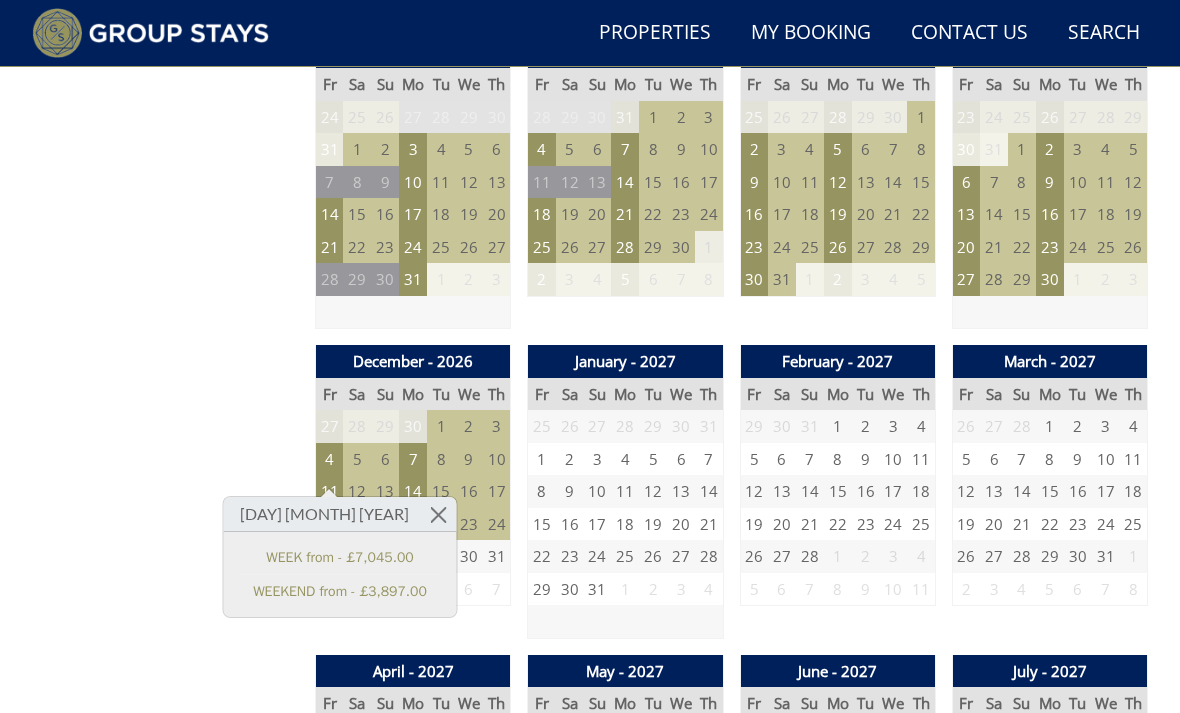 click at bounding box center [438, 514] 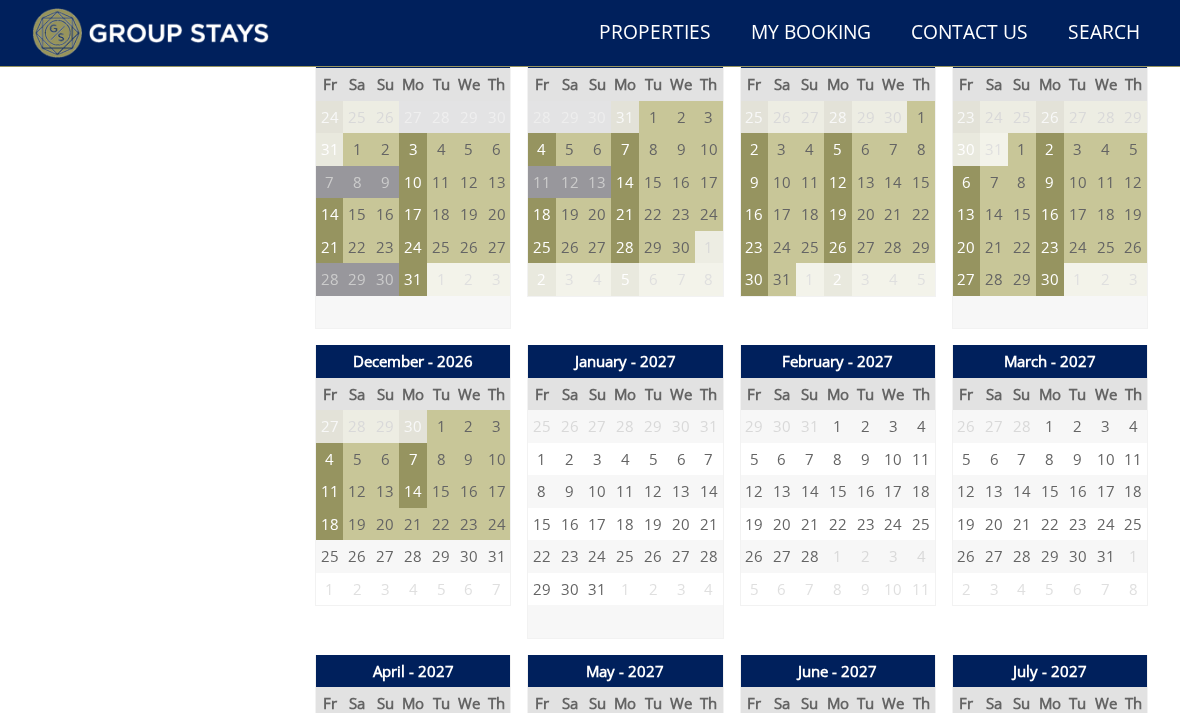 click on "18" at bounding box center [330, 524] 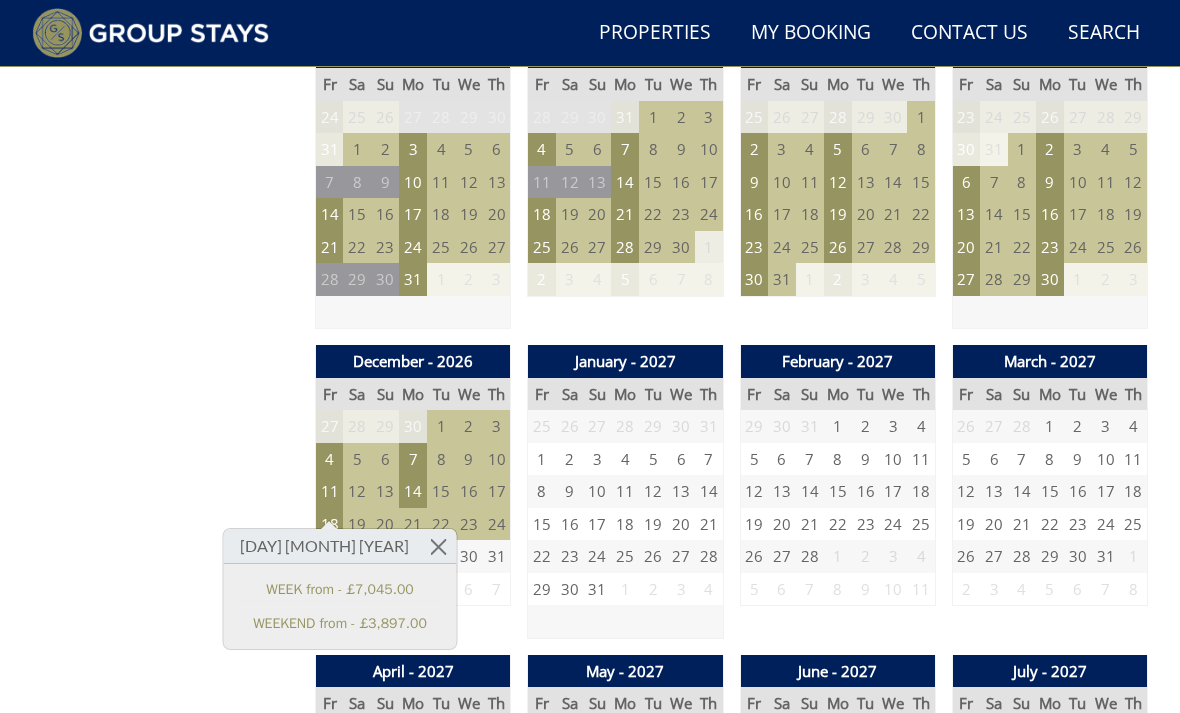 click at bounding box center (438, 546) 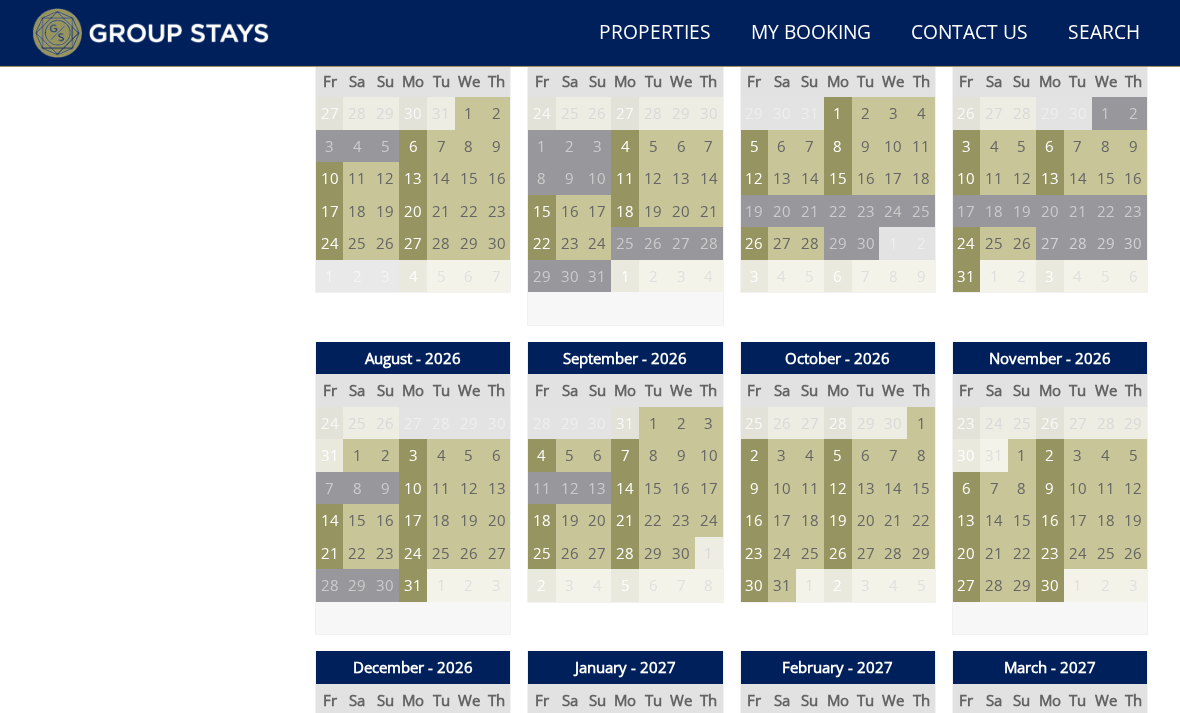 scroll, scrollTop: 1480, scrollLeft: 0, axis: vertical 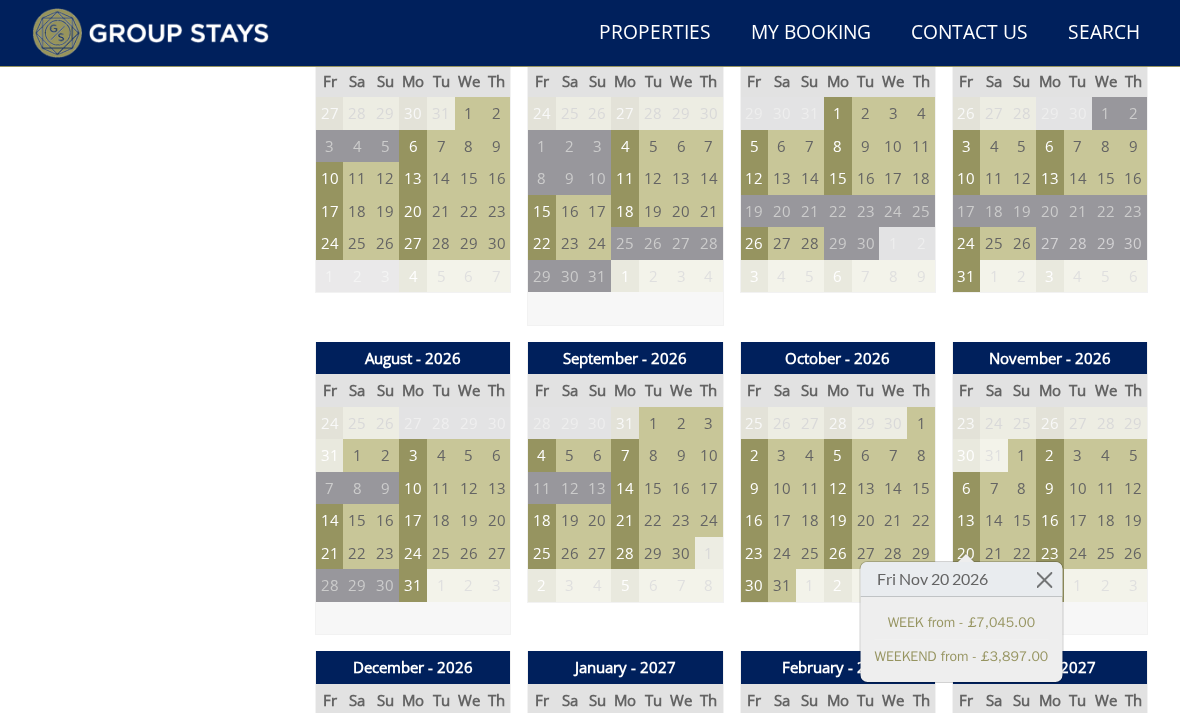 click on "1" at bounding box center (1078, 585) 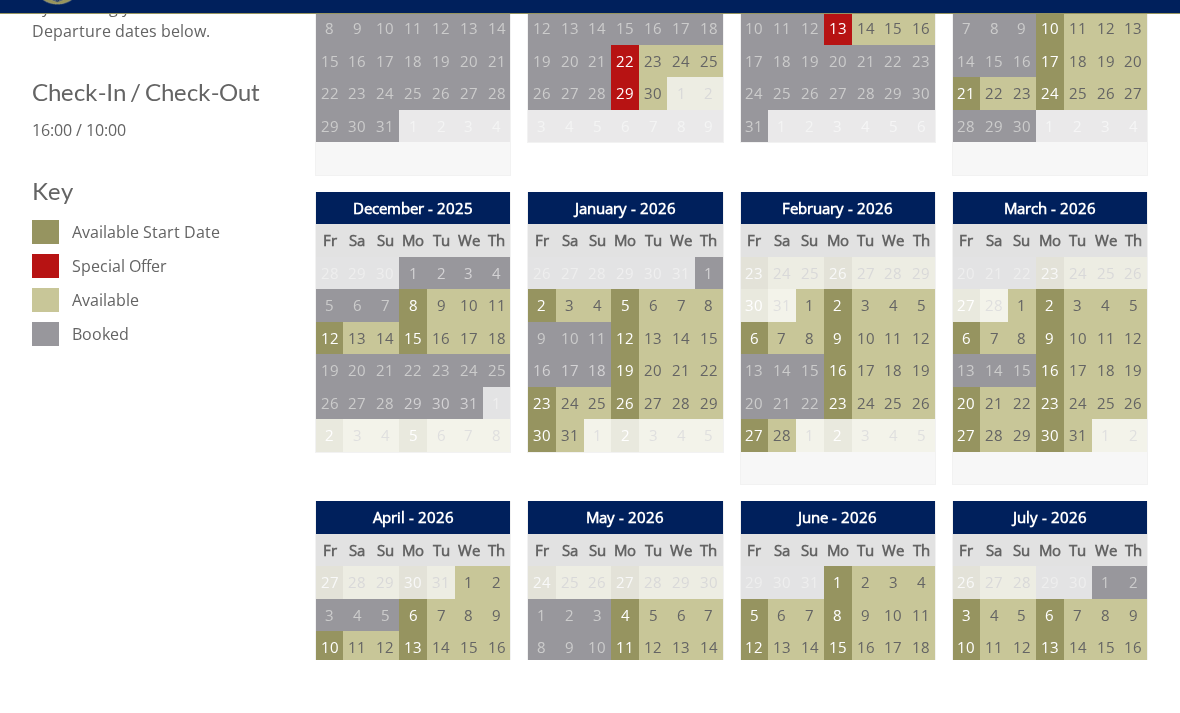 scroll, scrollTop: 1033, scrollLeft: 0, axis: vertical 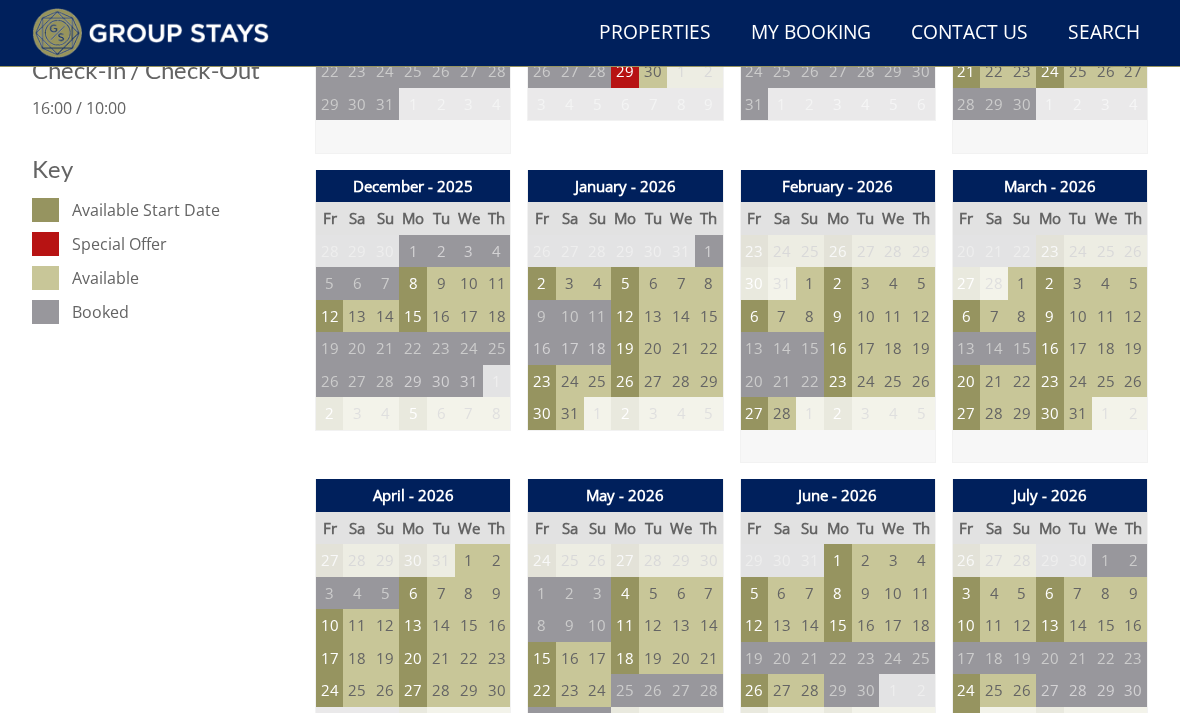 click on "15" at bounding box center (838, 625) 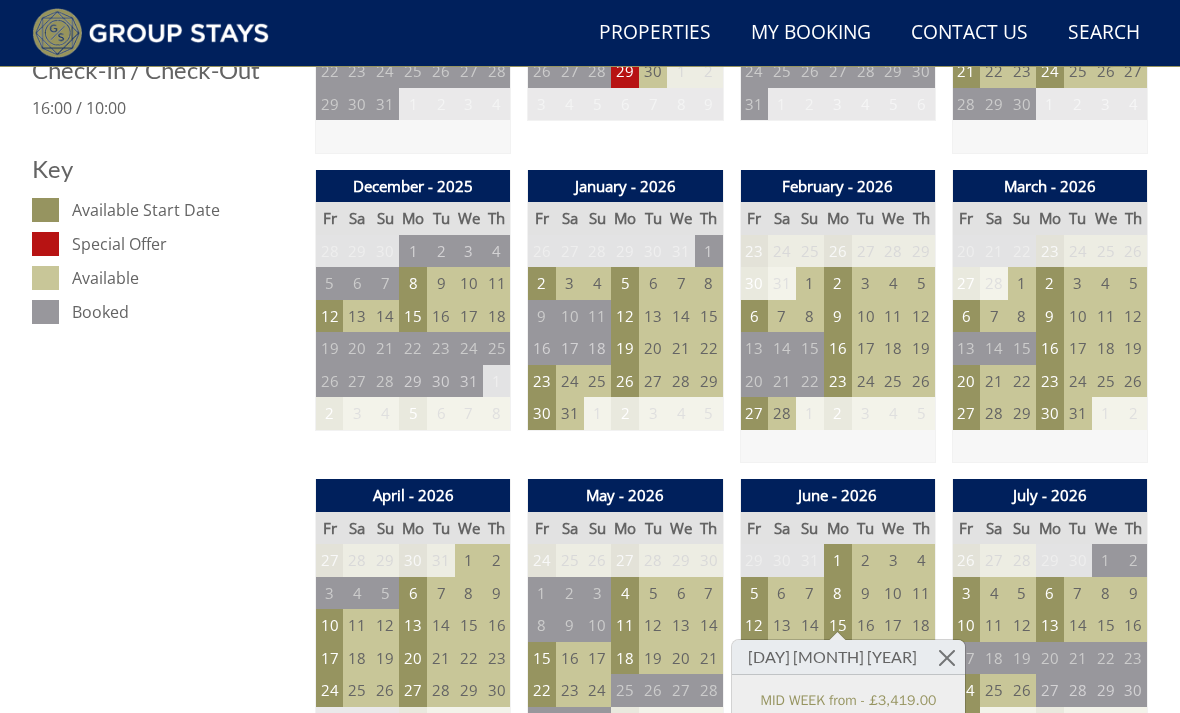click at bounding box center (947, 657) 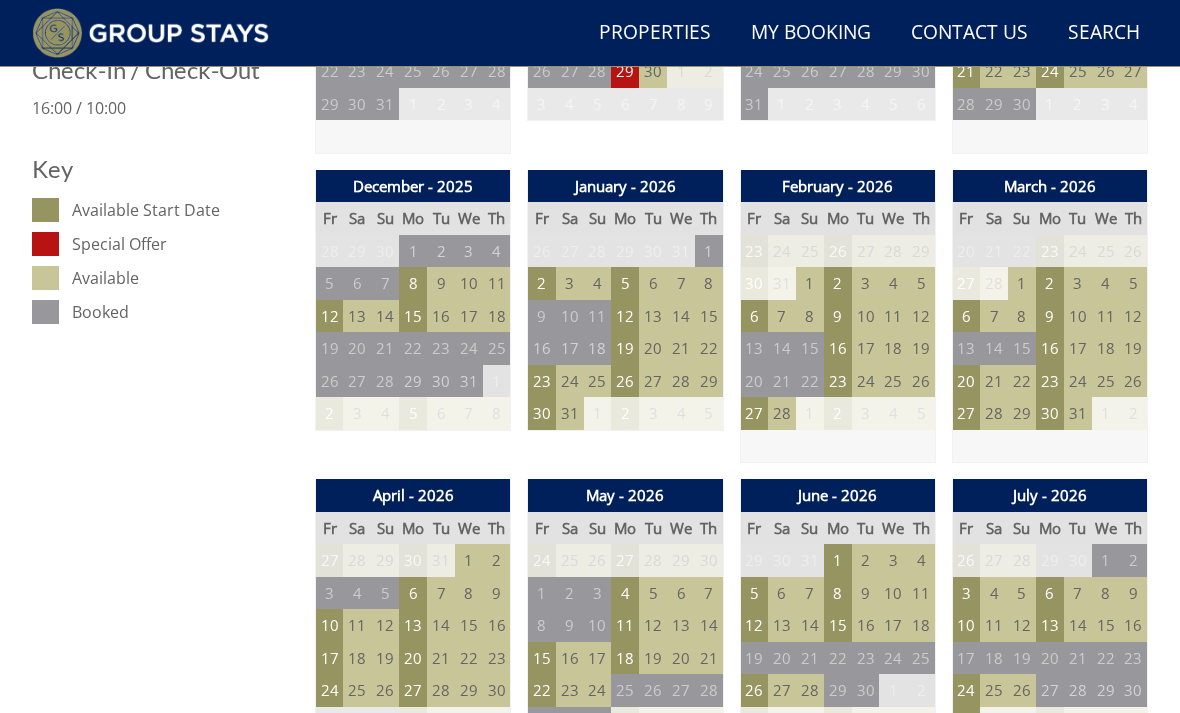 click on "15" at bounding box center (838, 625) 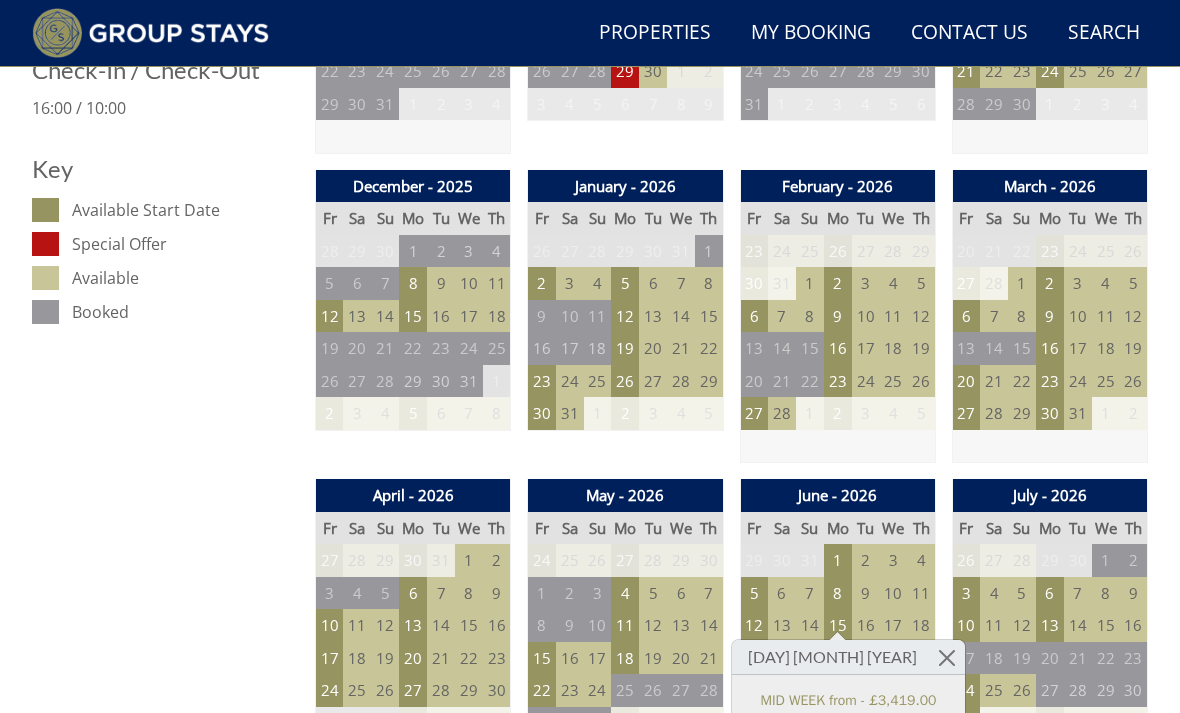 click on "8" at bounding box center (838, 593) 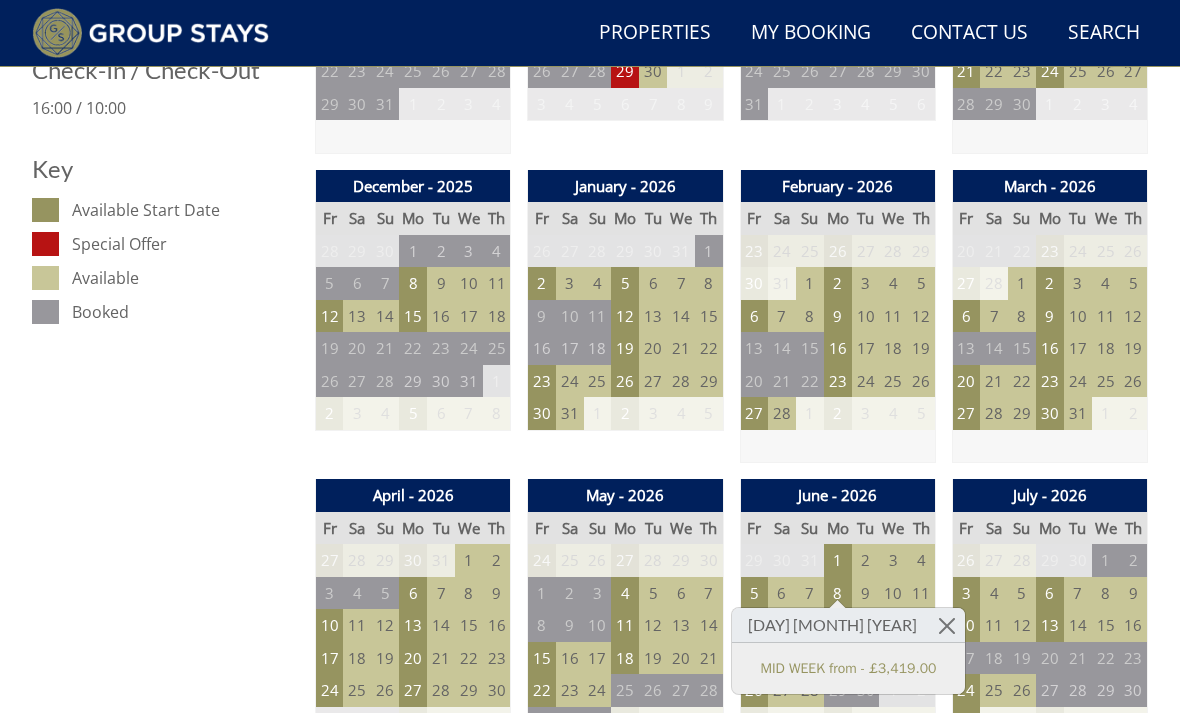 click on "1" at bounding box center [838, 560] 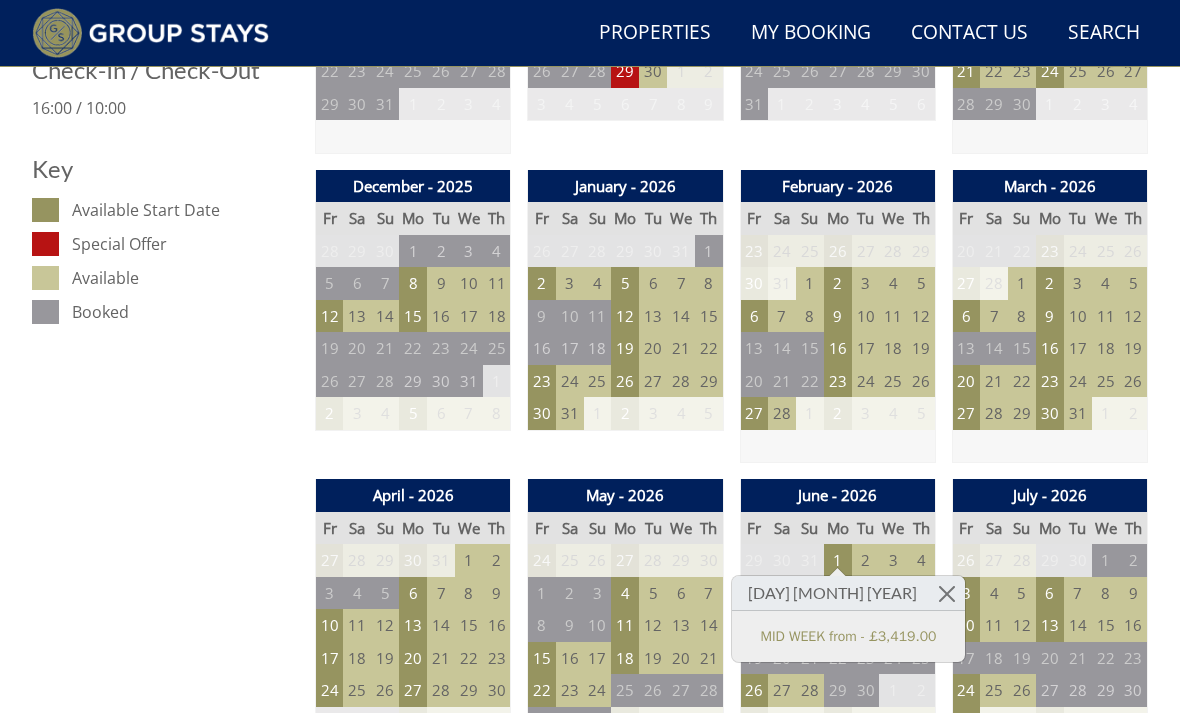 click on "15" at bounding box center [542, 658] 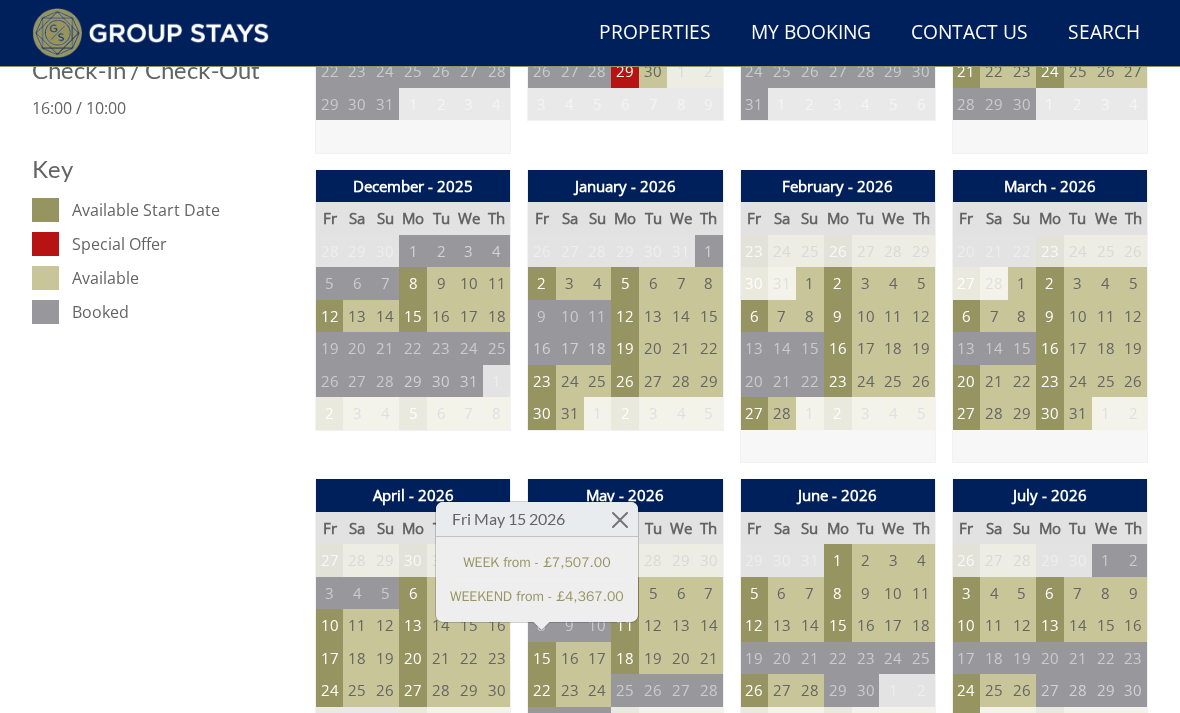 click on "1" at bounding box center (838, 560) 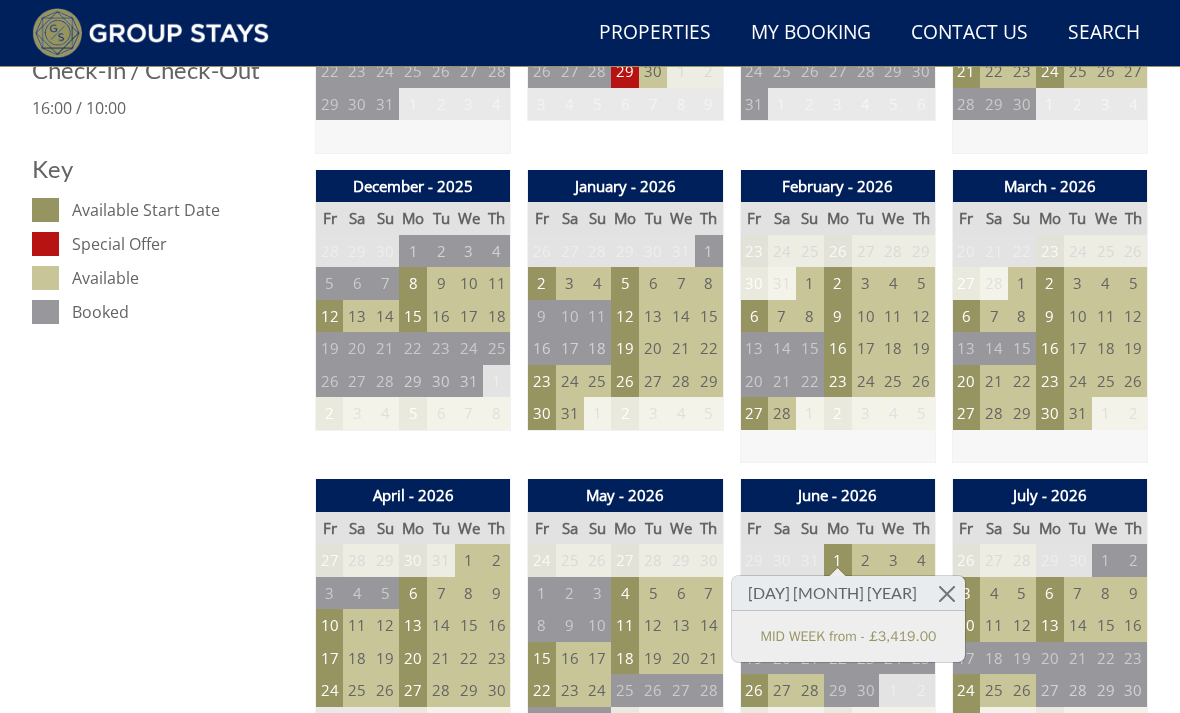 click on "6" at bounding box center (1050, 593) 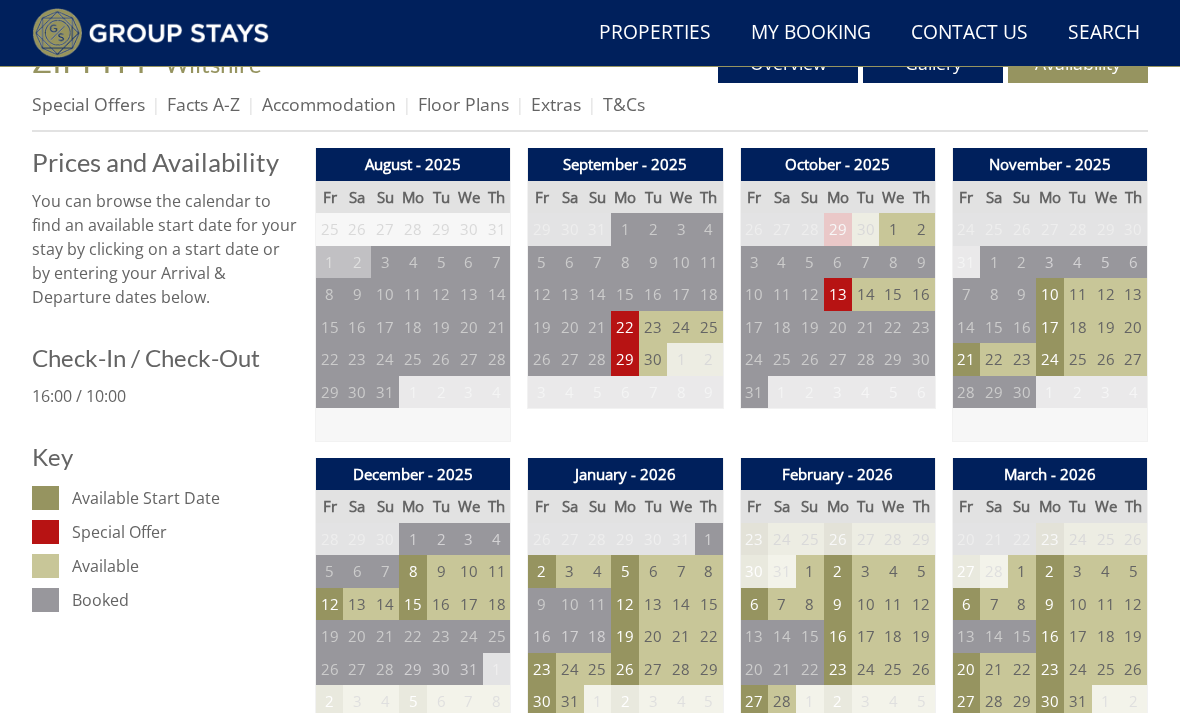 scroll, scrollTop: 746, scrollLeft: 0, axis: vertical 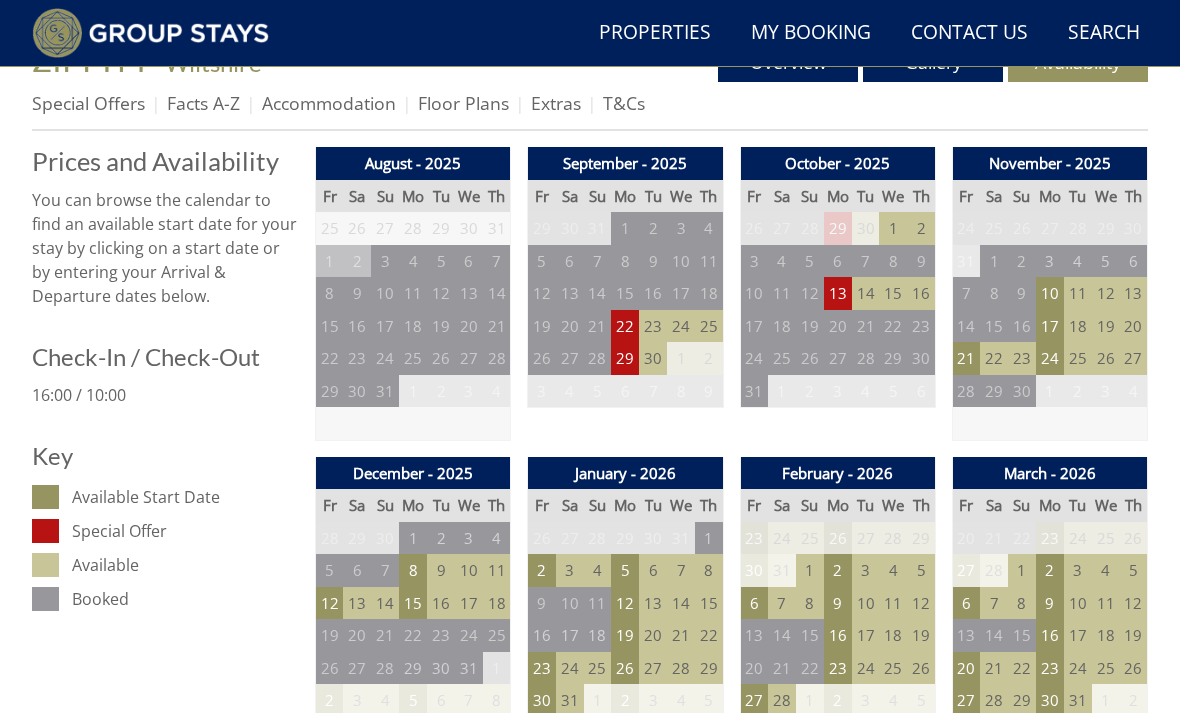 click on "13" at bounding box center (838, 293) 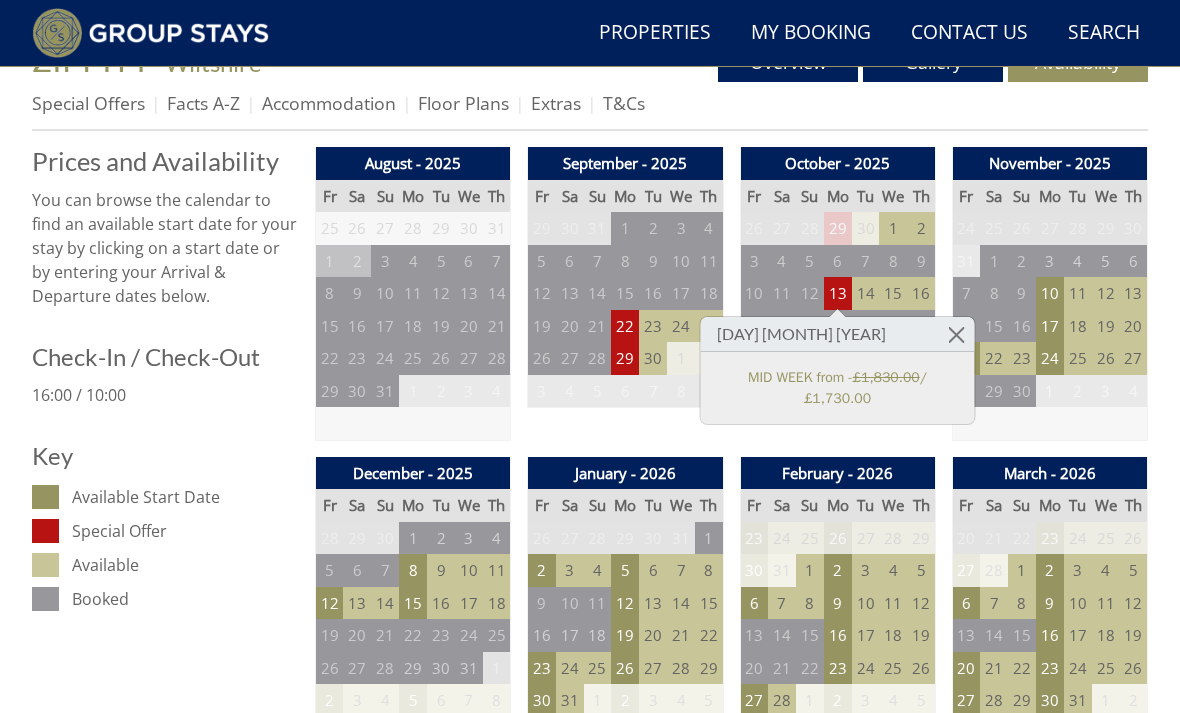 click at bounding box center [956, 334] 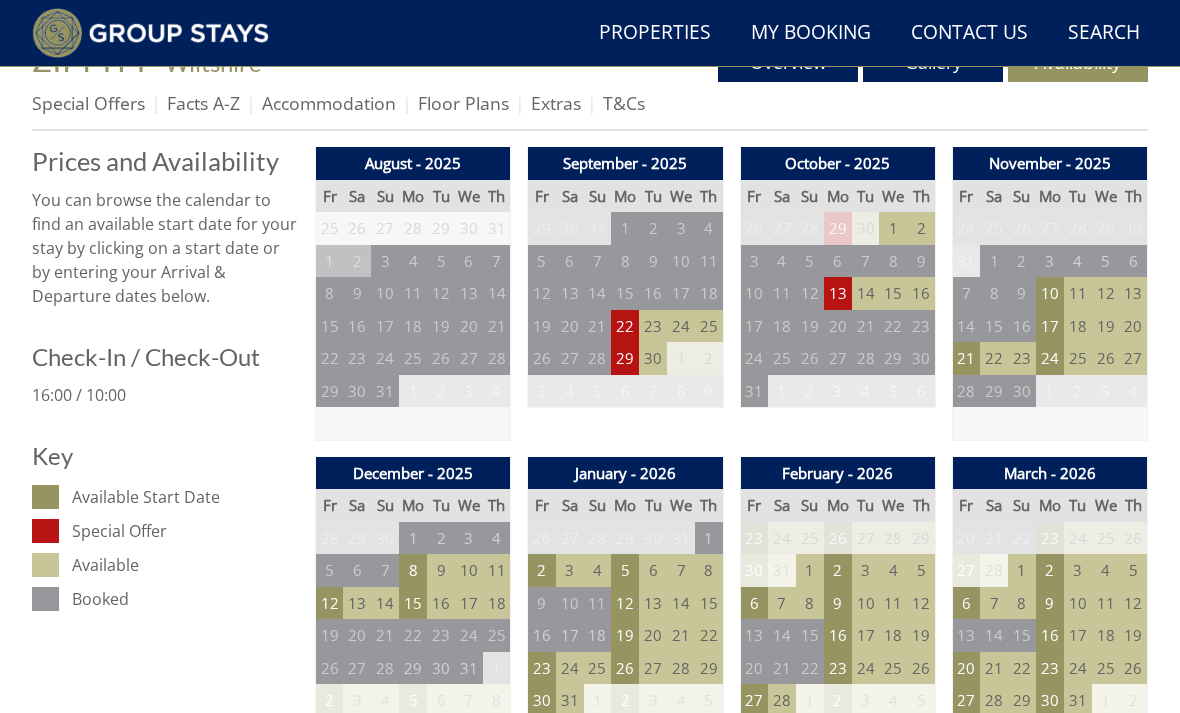 click on "21" at bounding box center (966, 358) 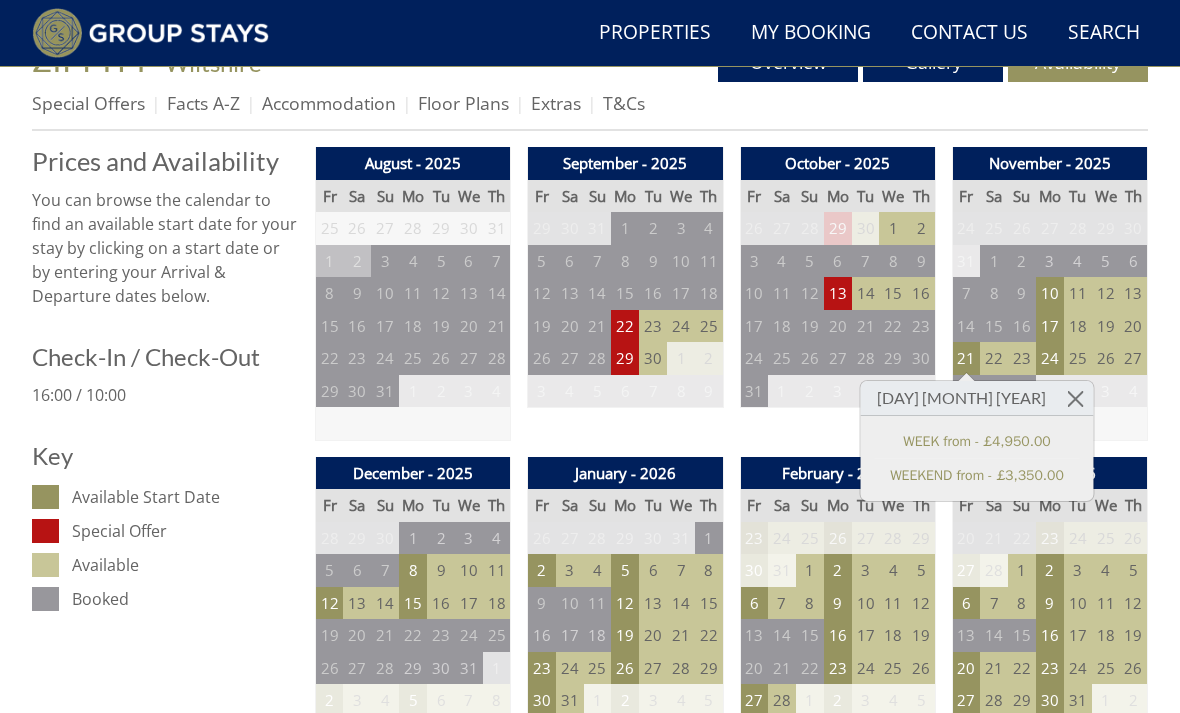 click at bounding box center [1075, 398] 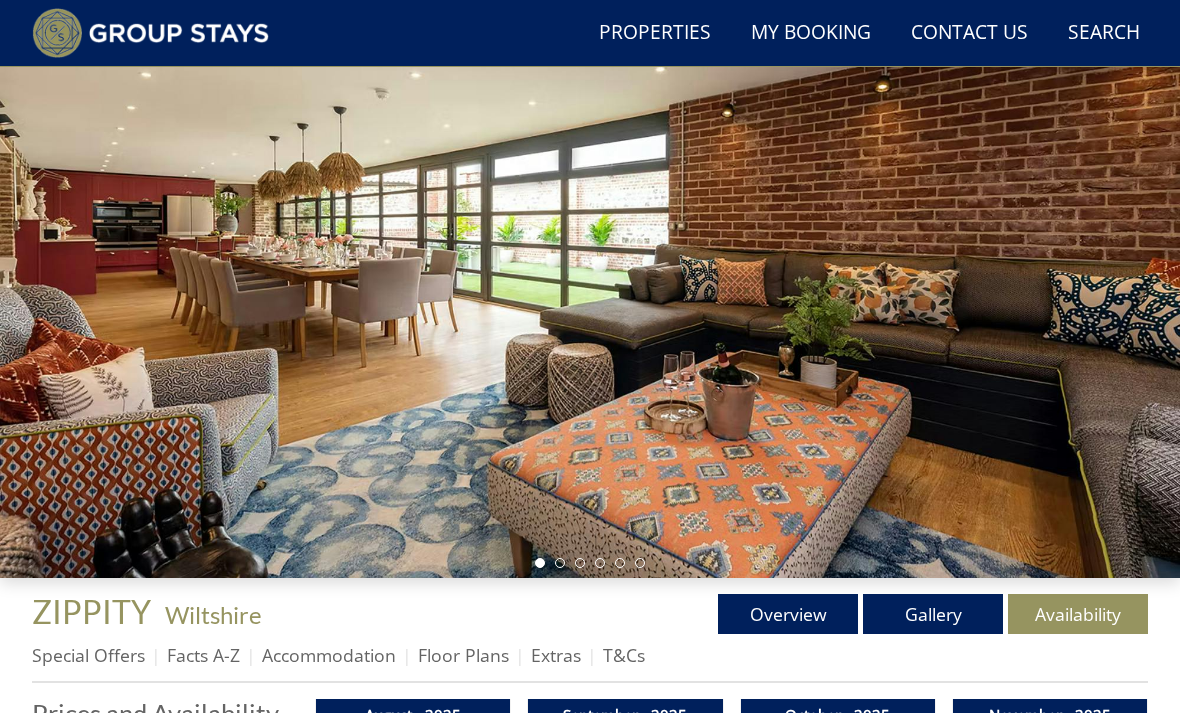 scroll, scrollTop: 194, scrollLeft: 0, axis: vertical 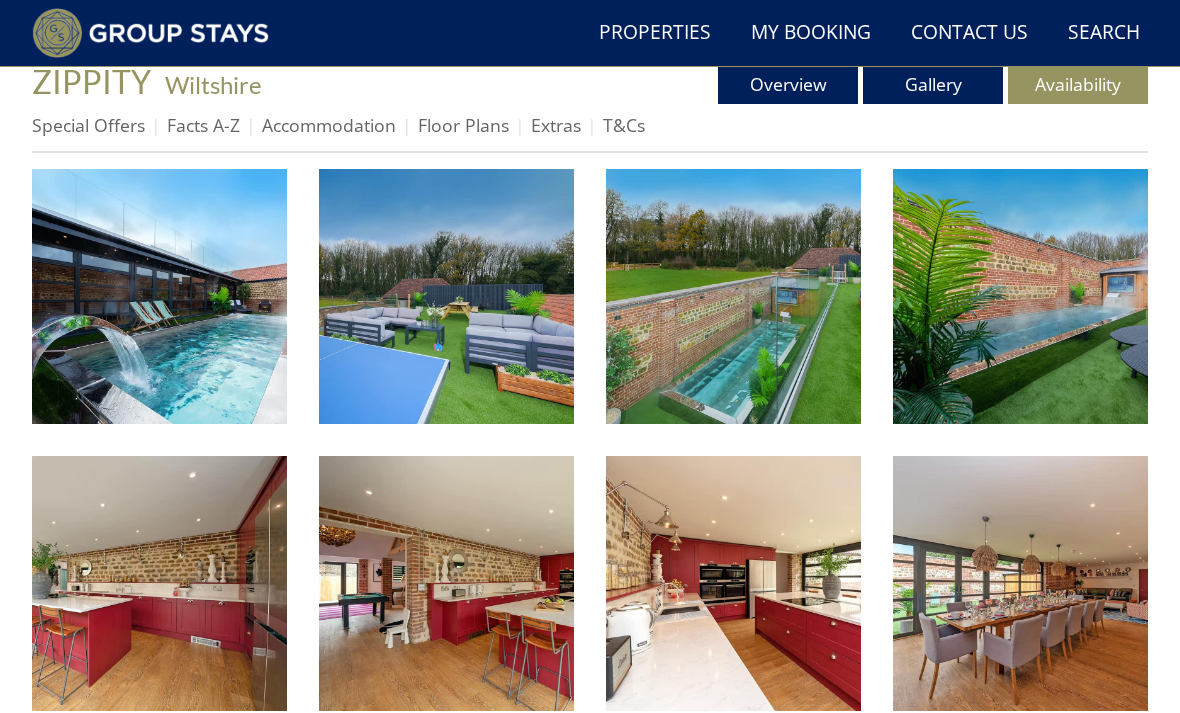 click at bounding box center (159, 583) 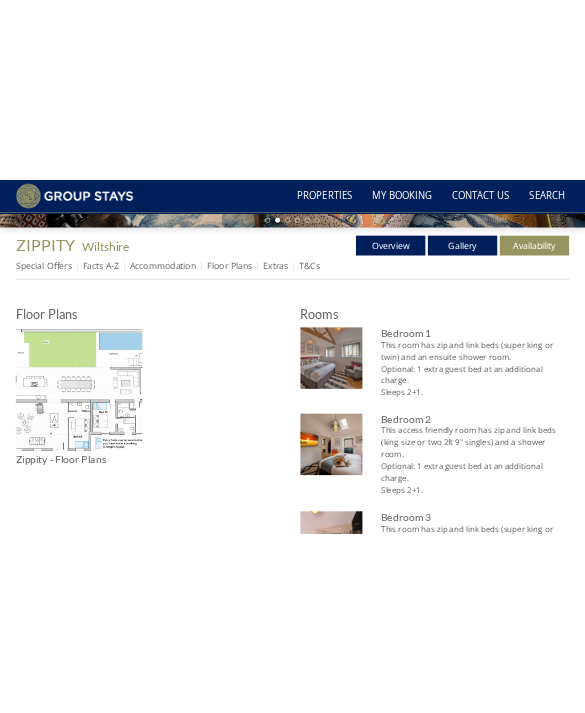 scroll, scrollTop: 676, scrollLeft: 0, axis: vertical 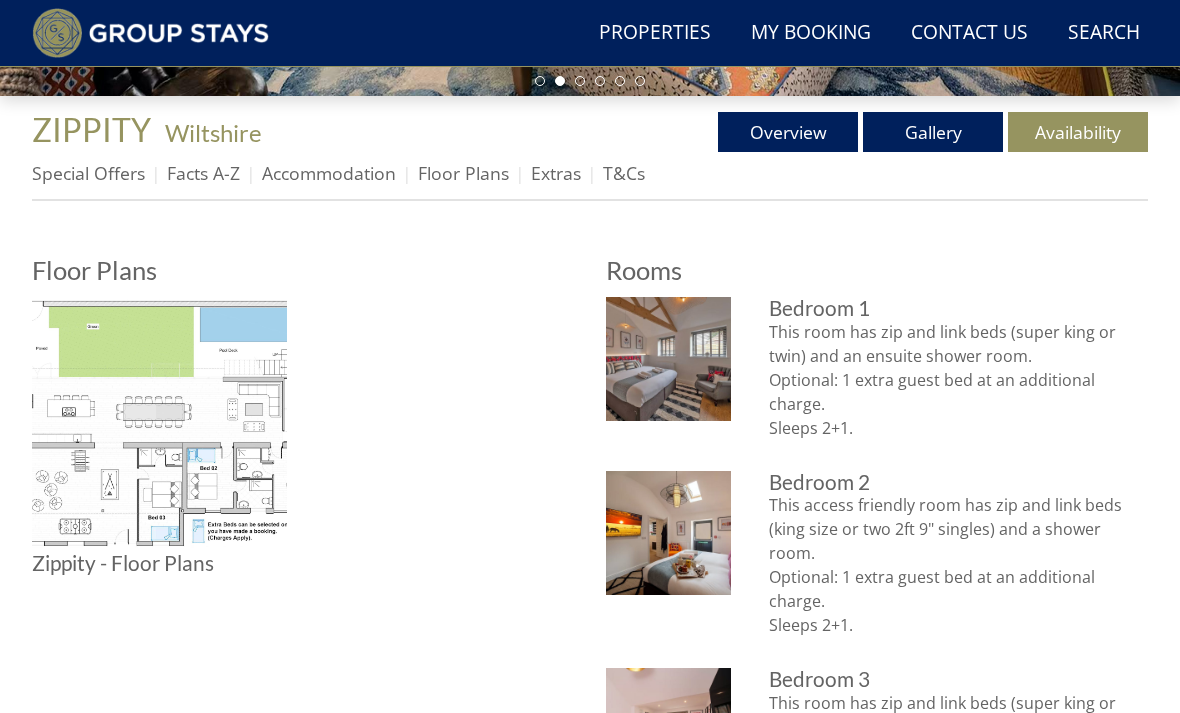 click at bounding box center (159, 424) 